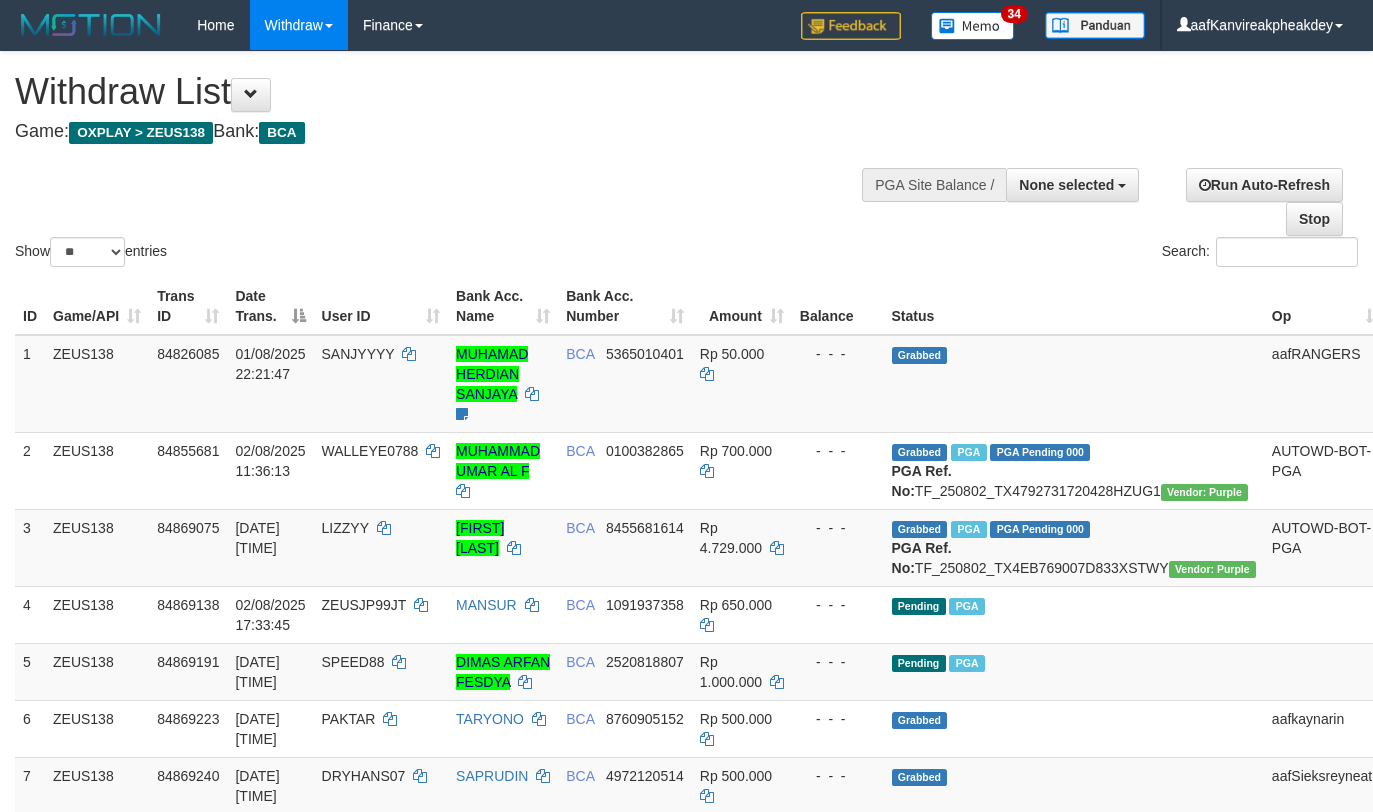 select 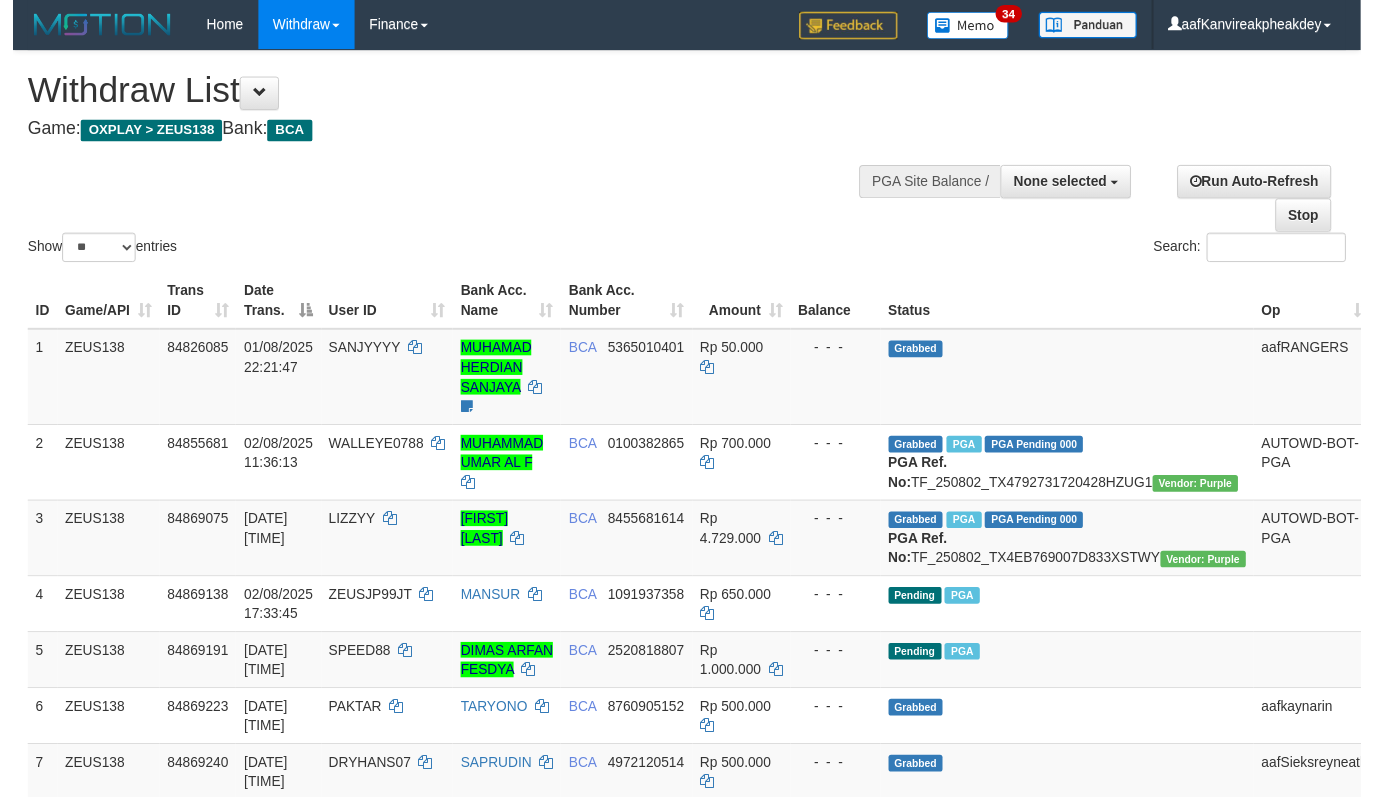 scroll, scrollTop: 0, scrollLeft: 0, axis: both 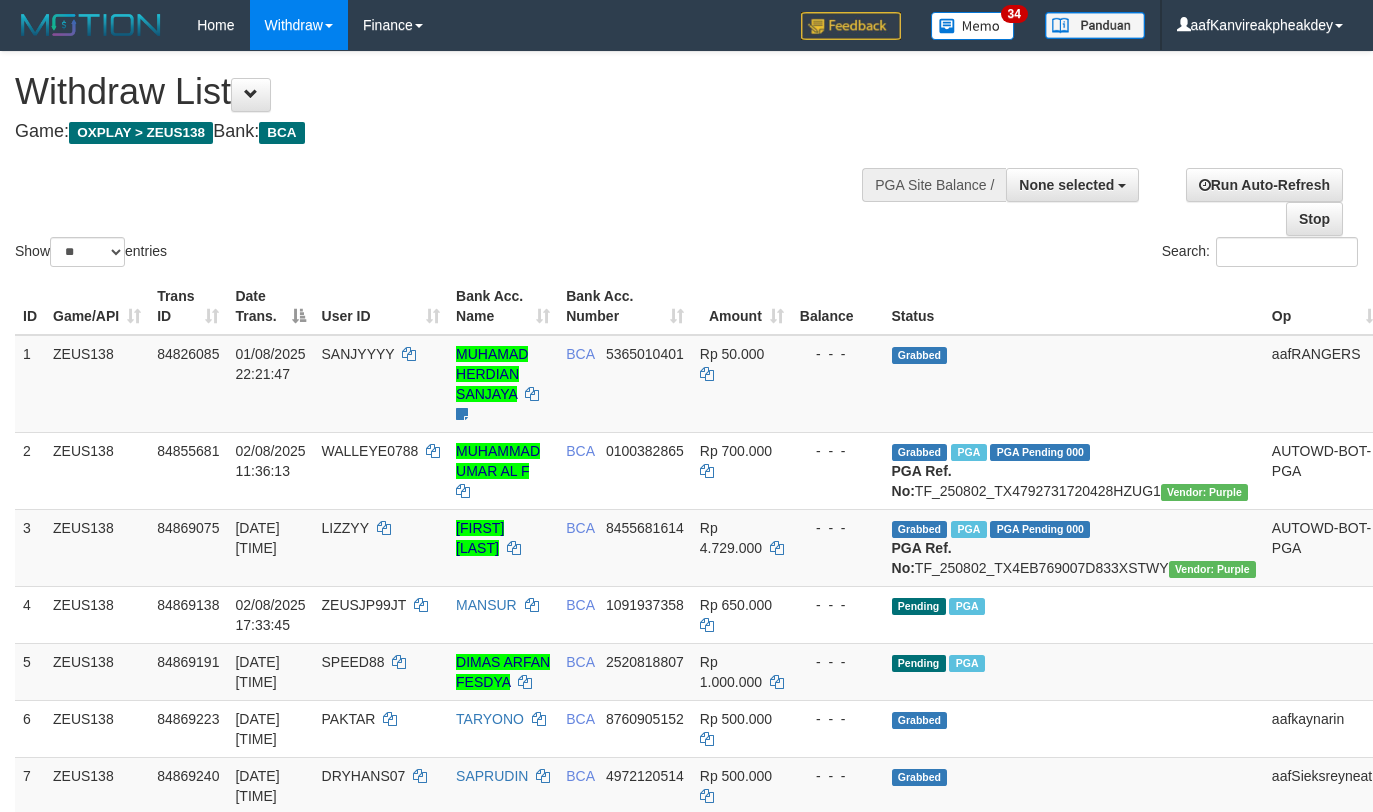 select 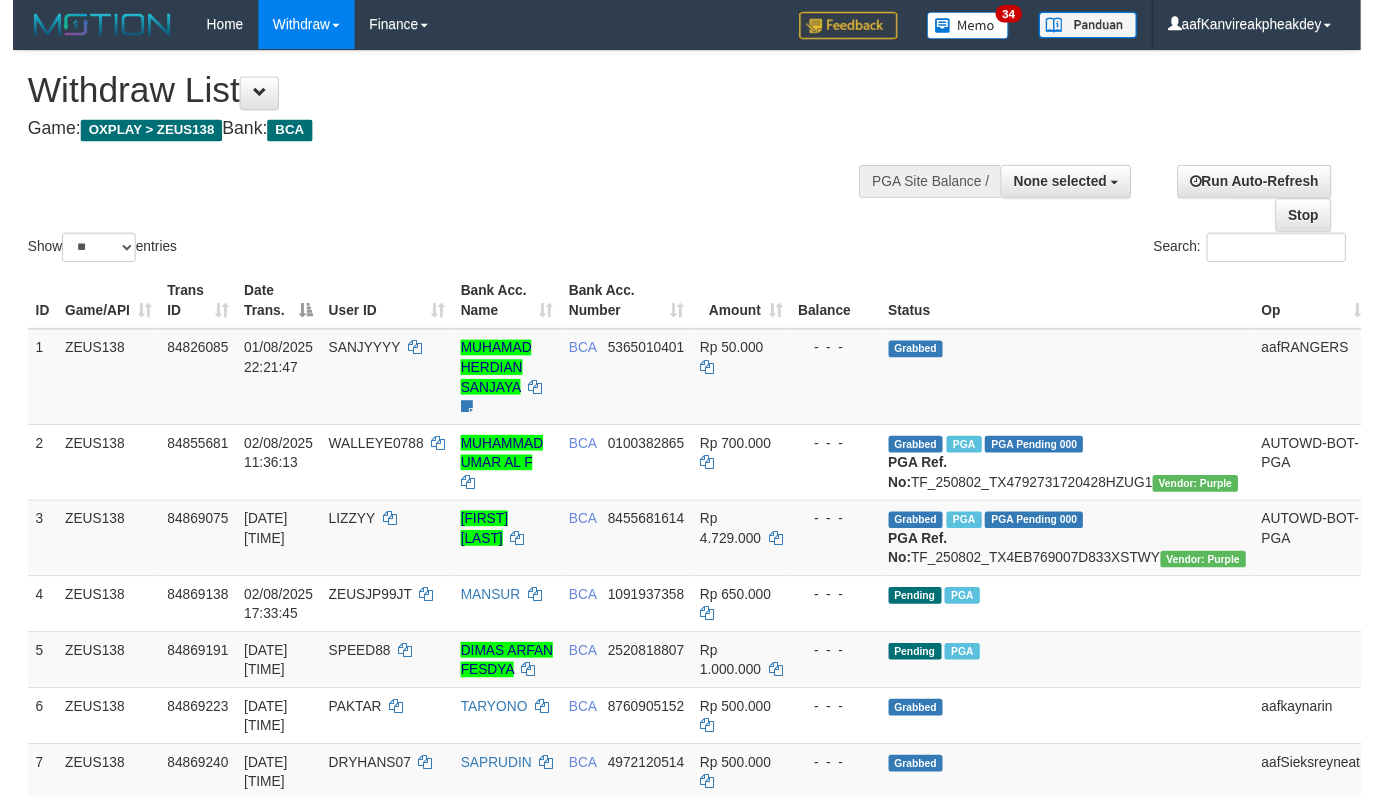 scroll, scrollTop: 0, scrollLeft: 0, axis: both 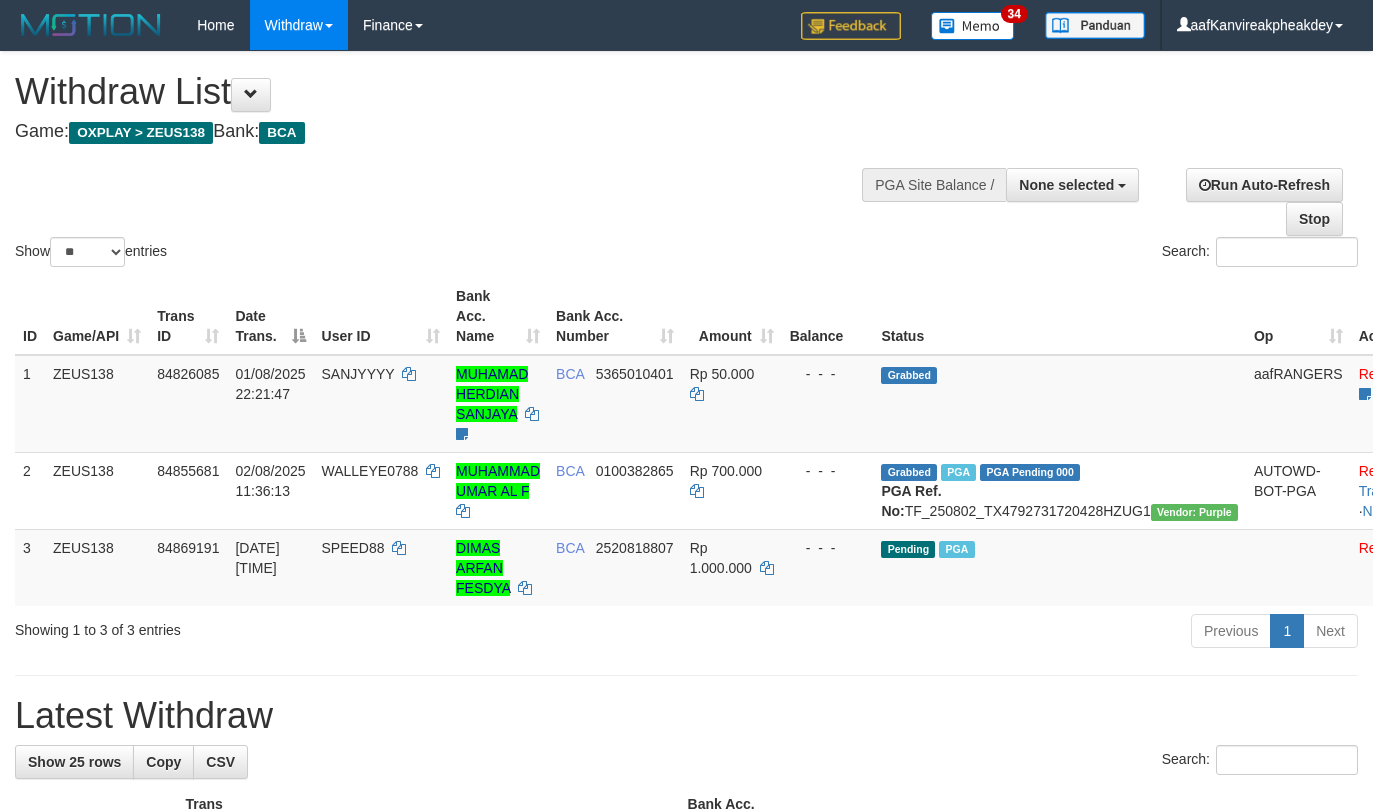 select 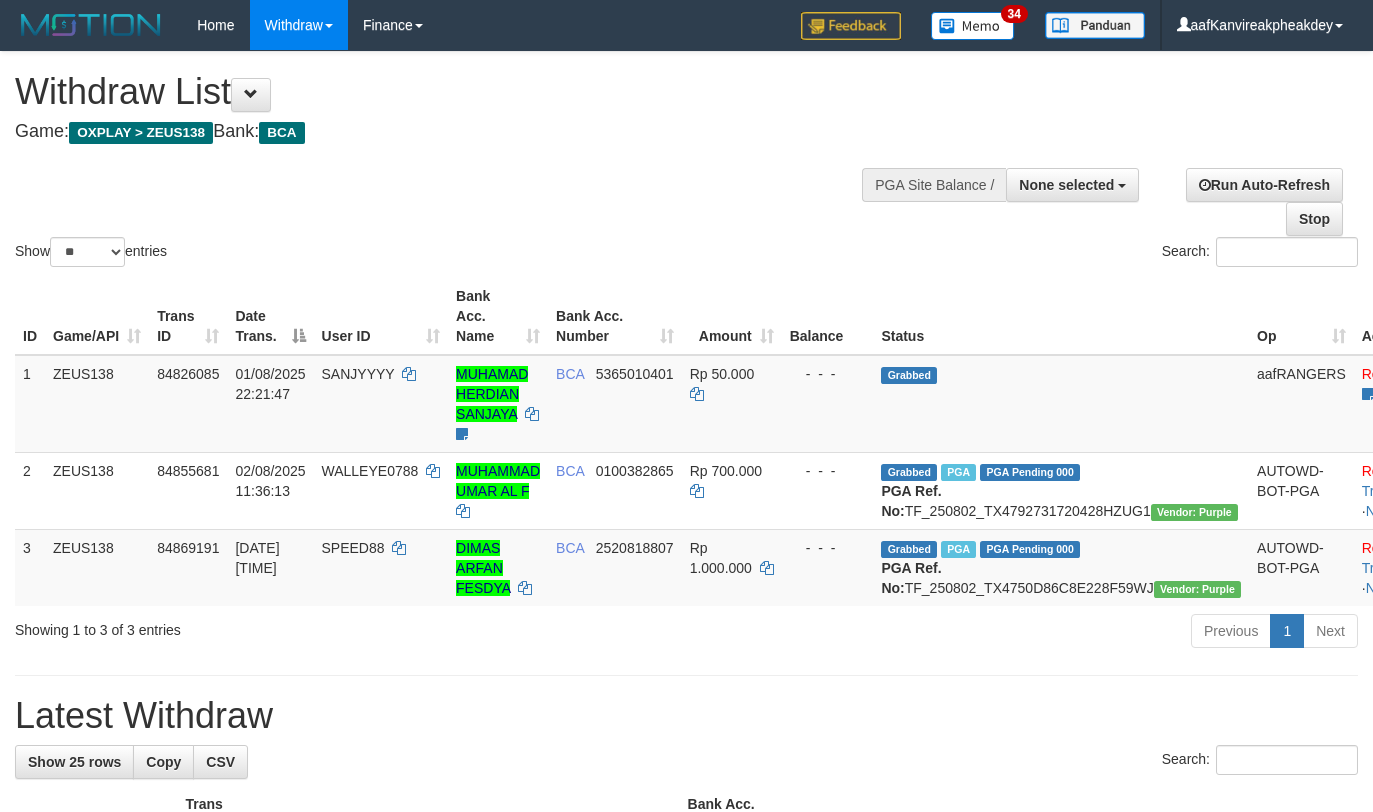 select 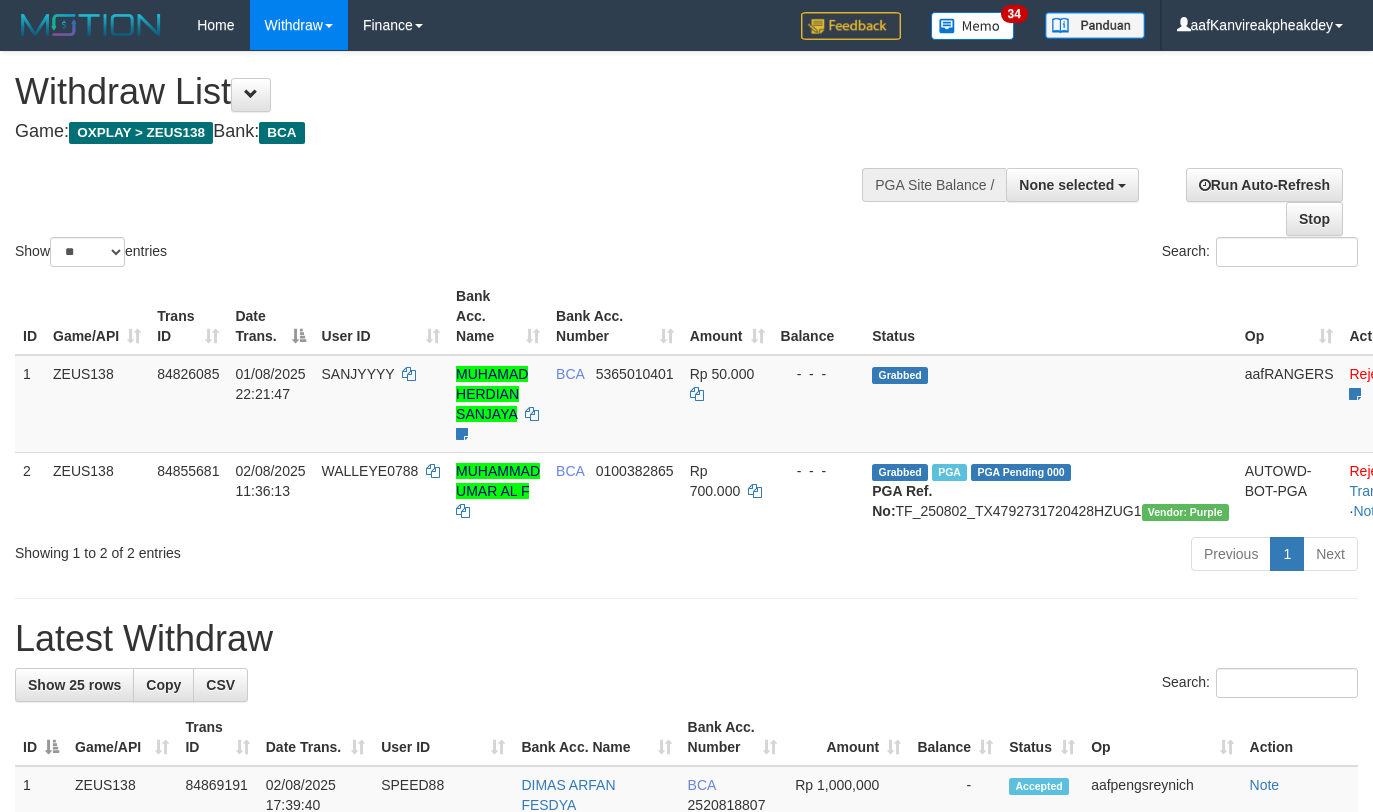 select 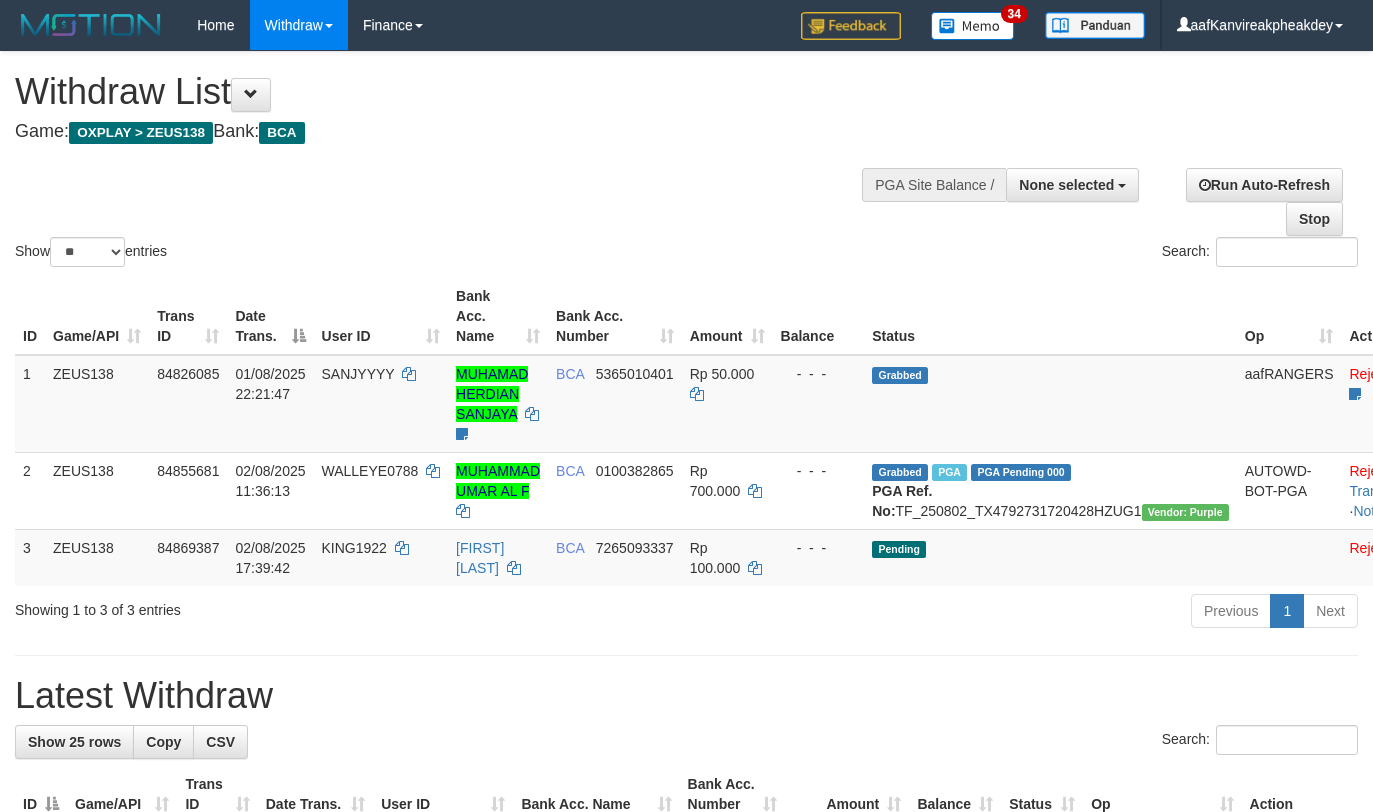 select 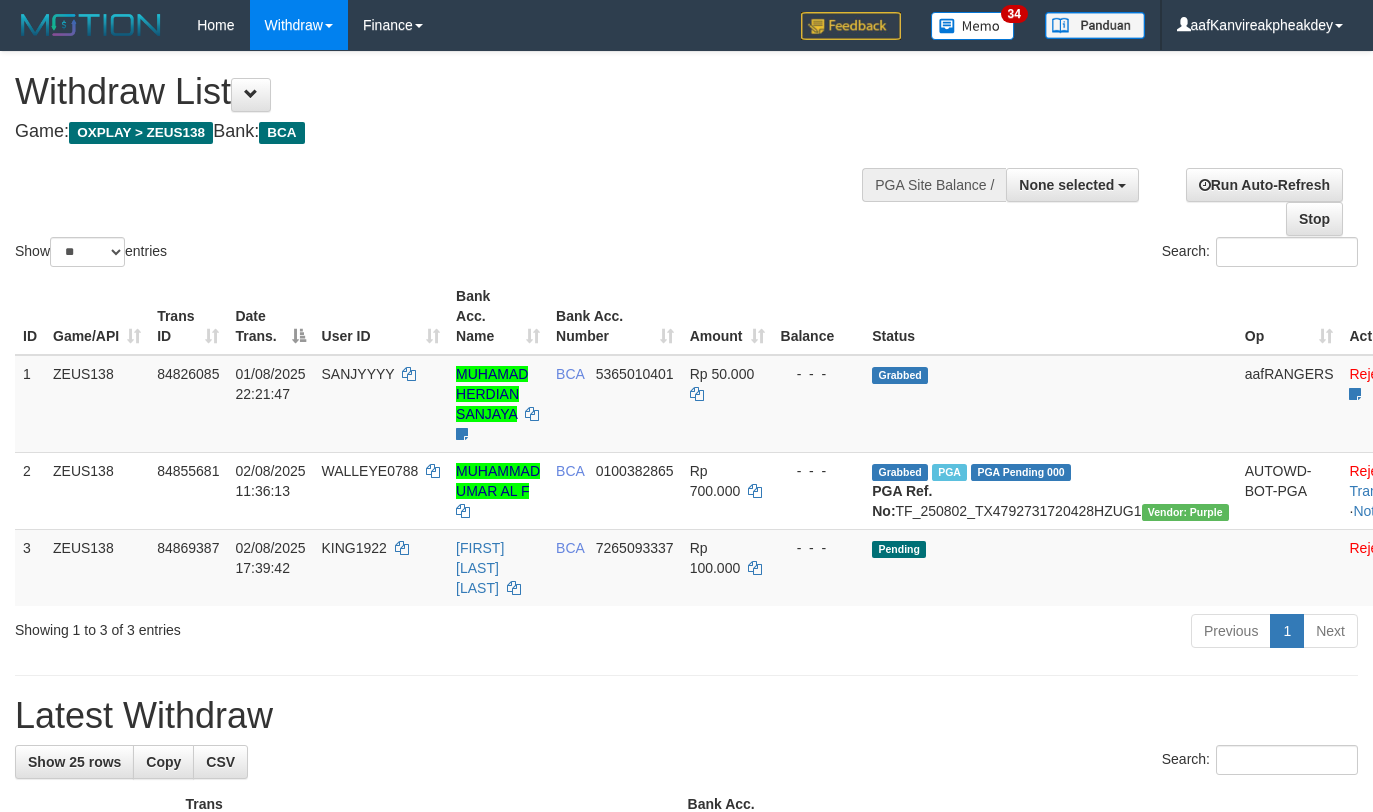 select 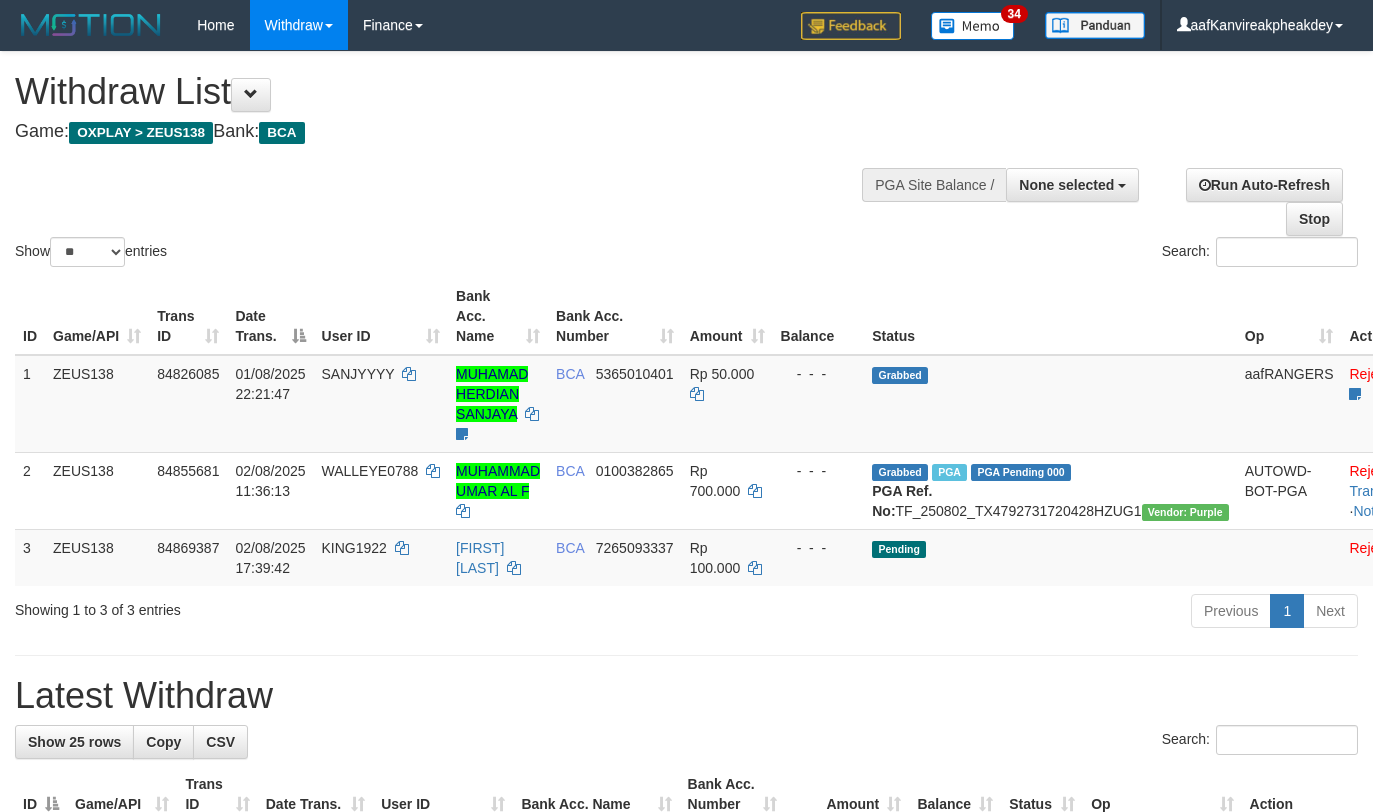 select 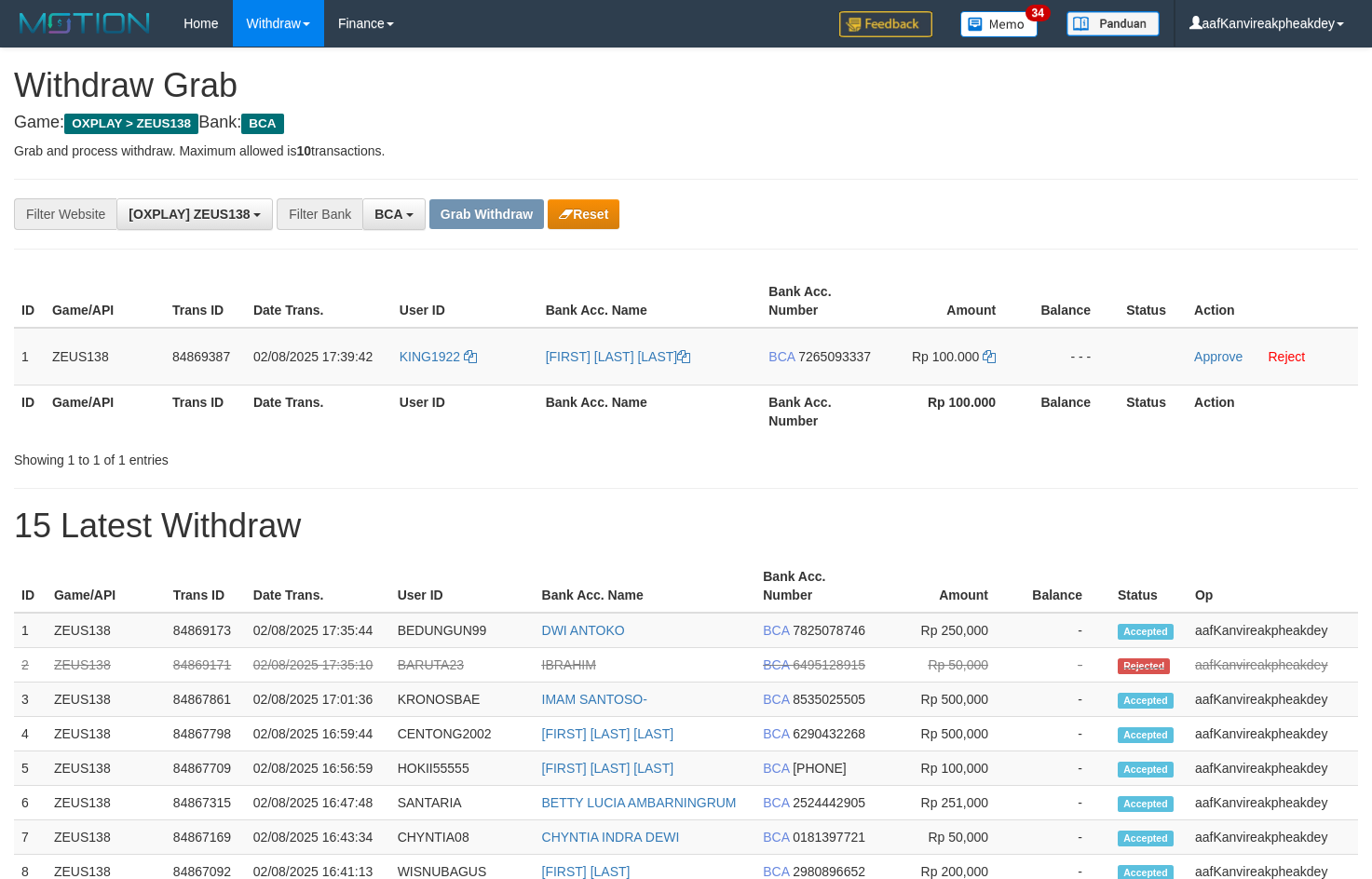 scroll, scrollTop: 0, scrollLeft: 0, axis: both 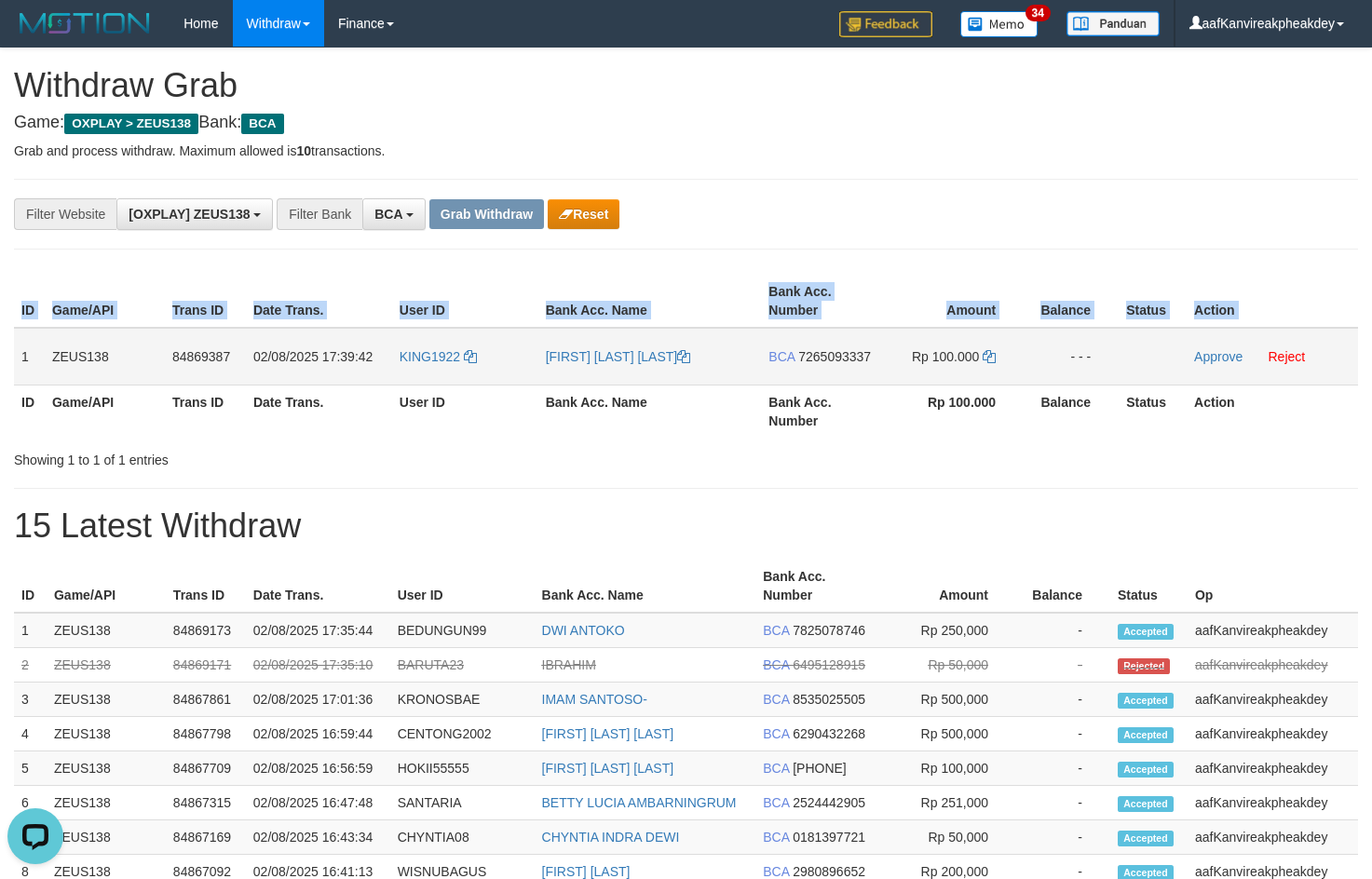copy on "ID Game/API Trans ID Date Trans. User ID Bank Acc. Name Bank Acc. Number Amount Balance Status Action" 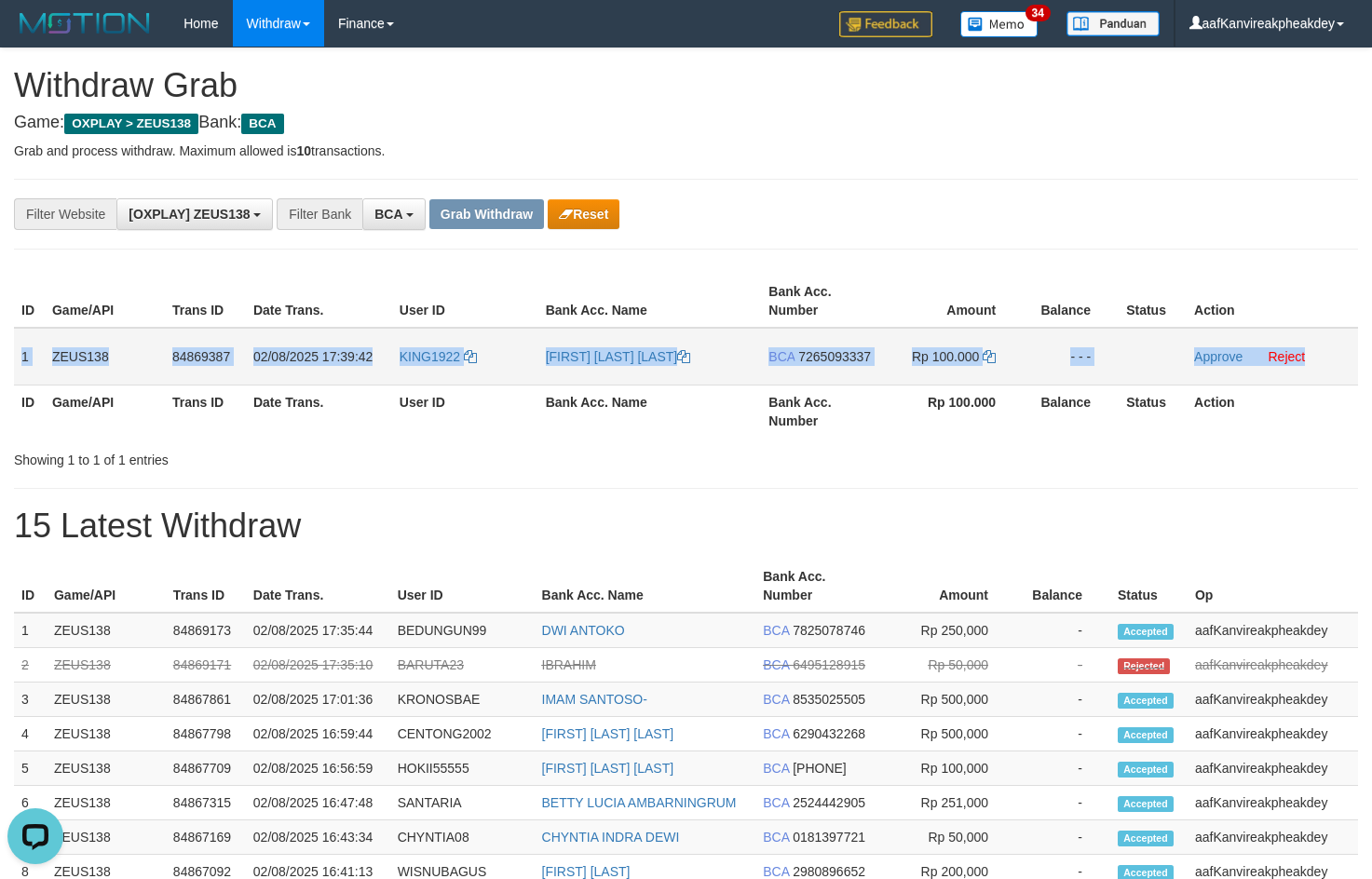 drag, startPoint x: 20, startPoint y: 356, endPoint x: 1358, endPoint y: 367, distance: 1338.05 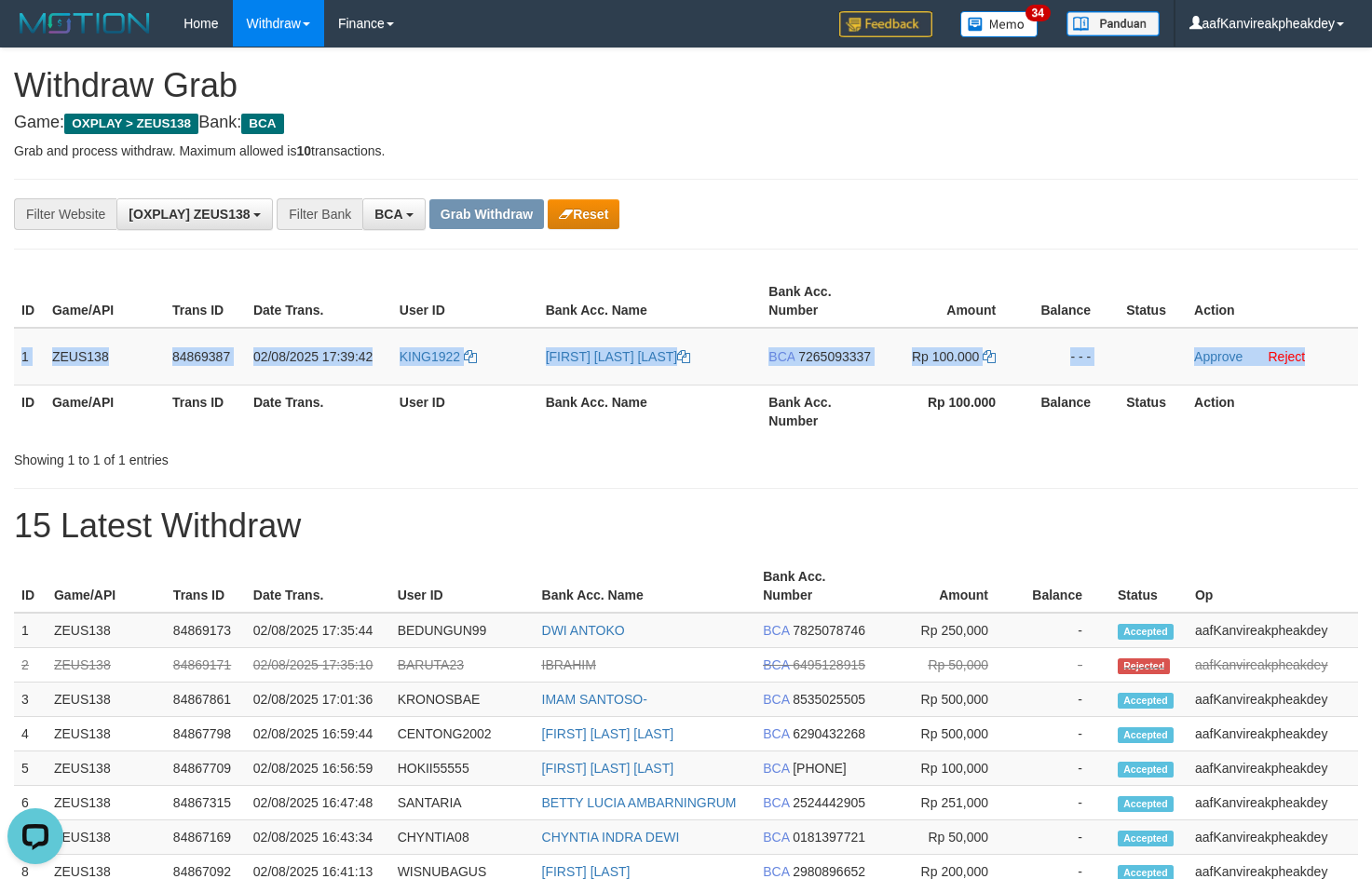 click on "1
ZEUS138
84869387
02/08/2025 17:39:42
KING1922
JEFRI PRASONGKO S
BCA
7265093337
Rp 100.000
- - -
Approve
Reject" at bounding box center [686, 357] 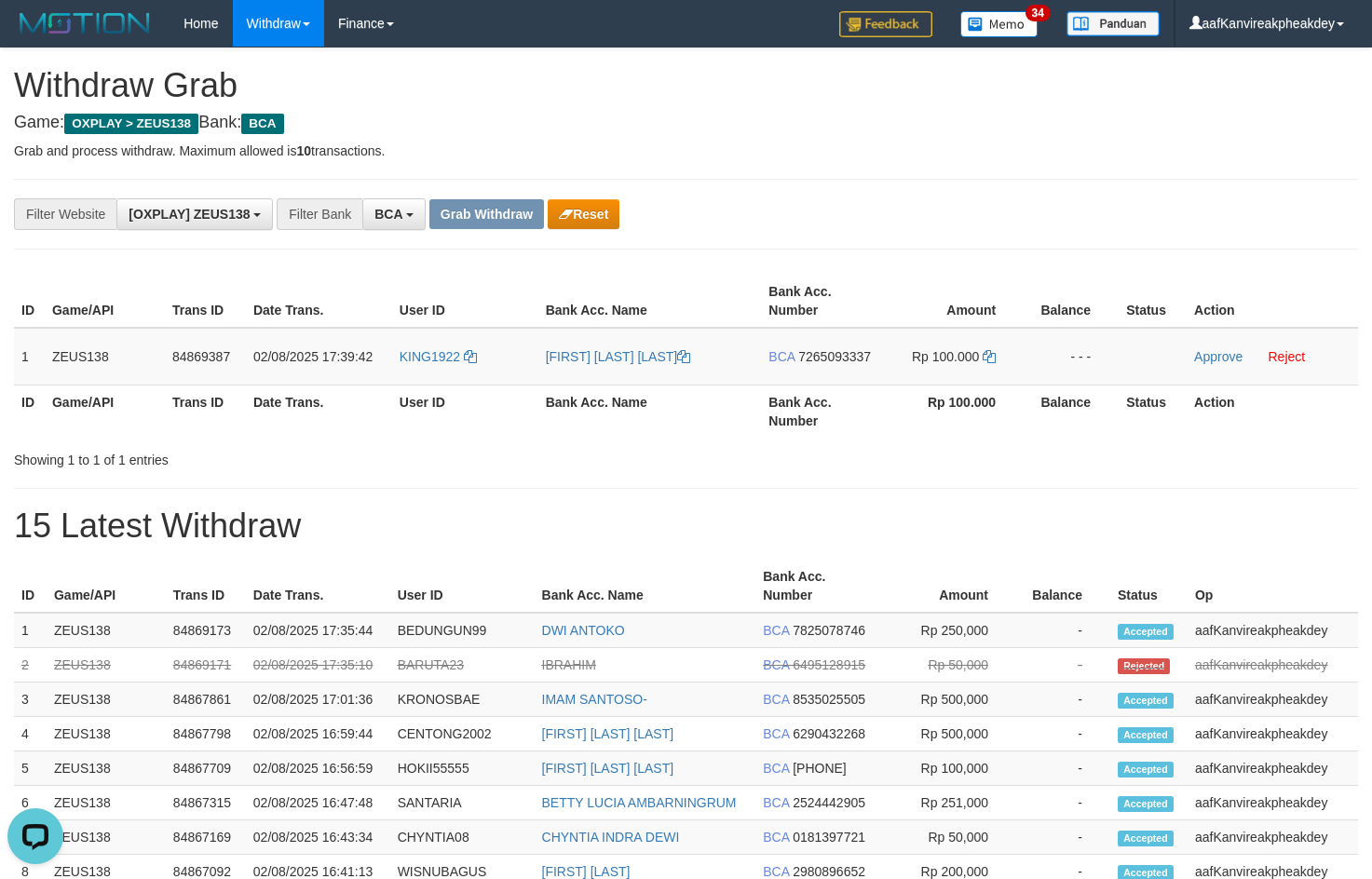 drag, startPoint x: 1094, startPoint y: 141, endPoint x: 1110, endPoint y: 155, distance: 21.26029 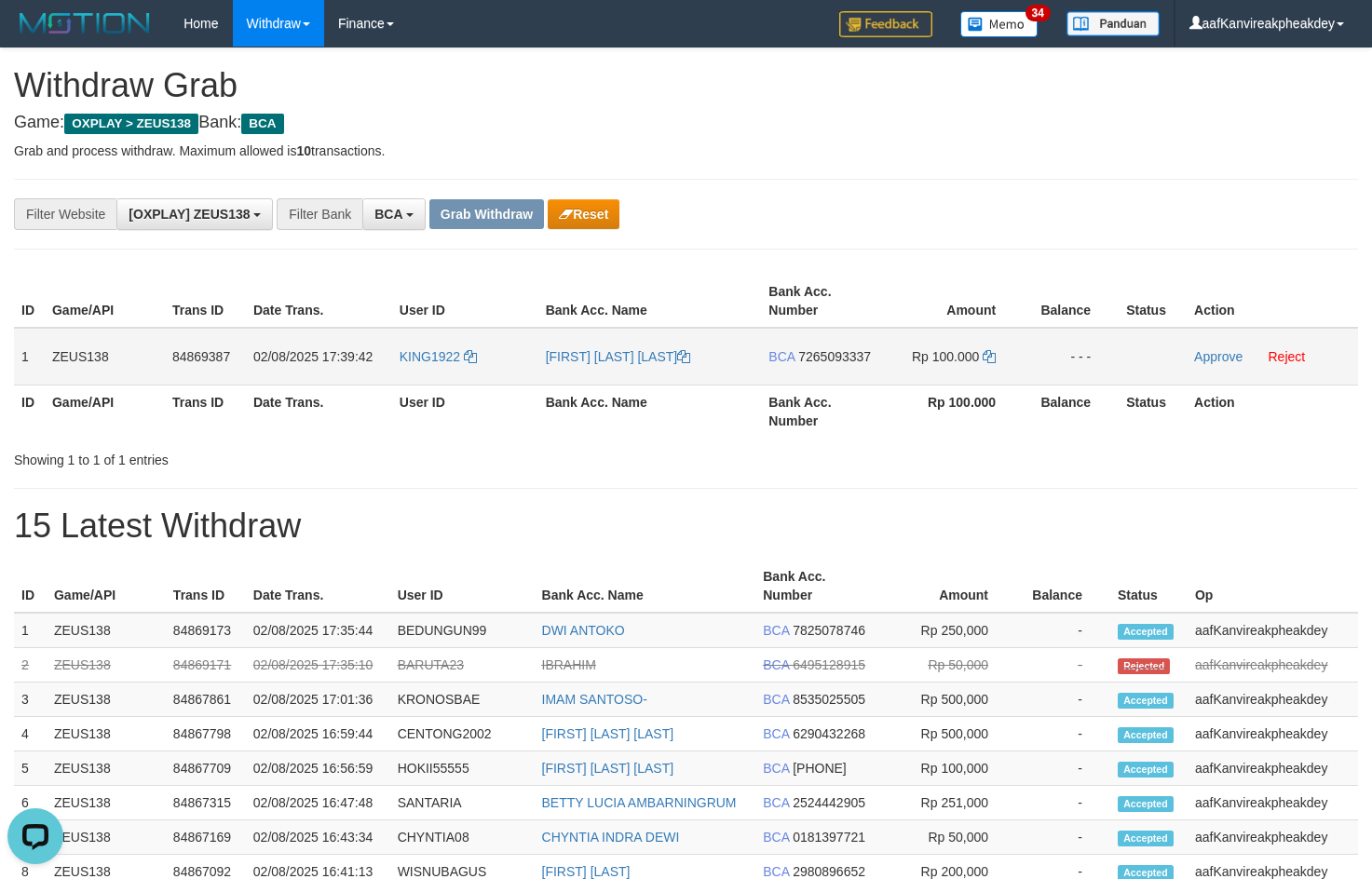 click on "7265093337" at bounding box center (835, 357) 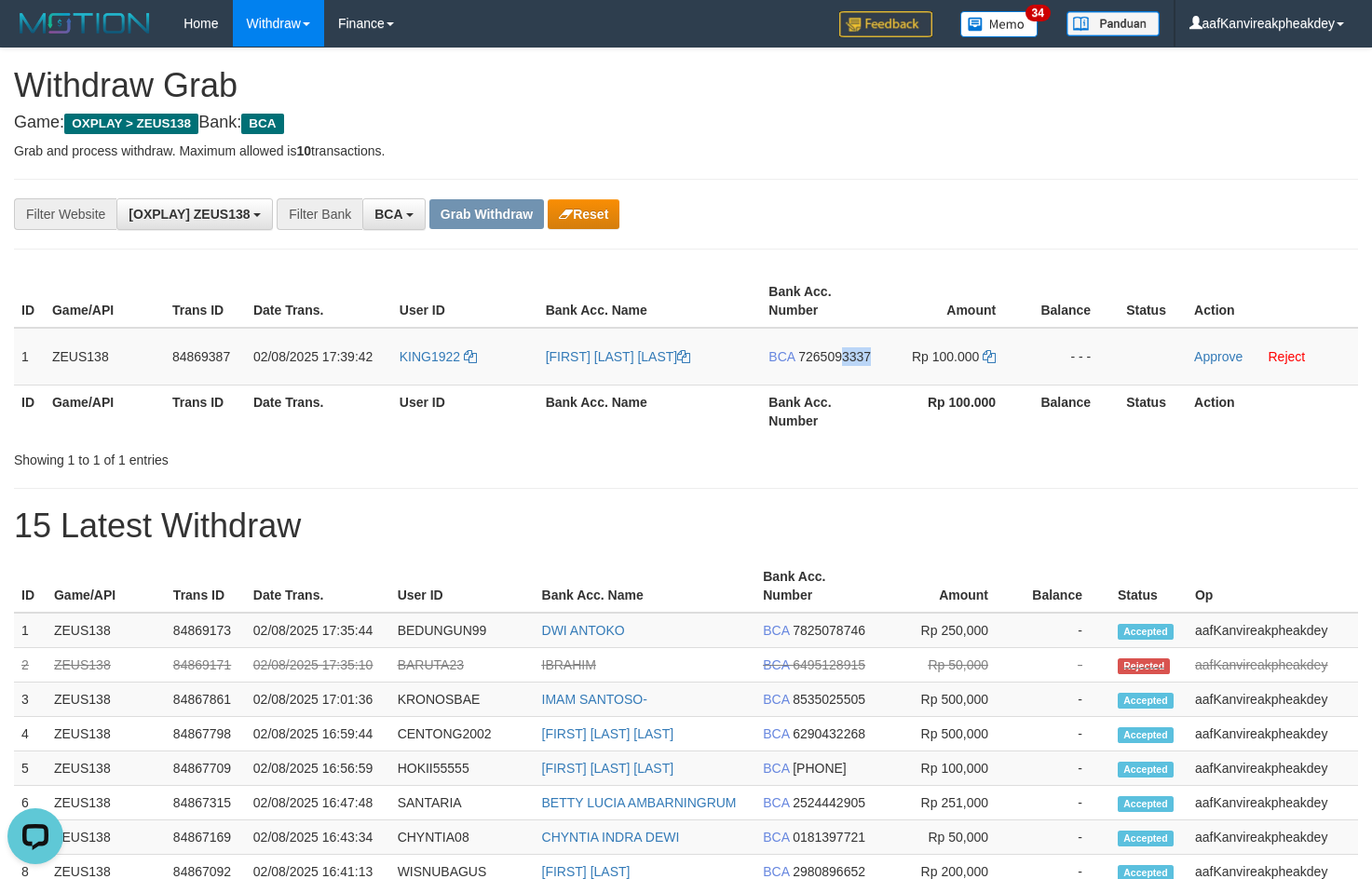 drag, startPoint x: 845, startPoint y: 352, endPoint x: 1384, endPoint y: 119, distance: 587.2052 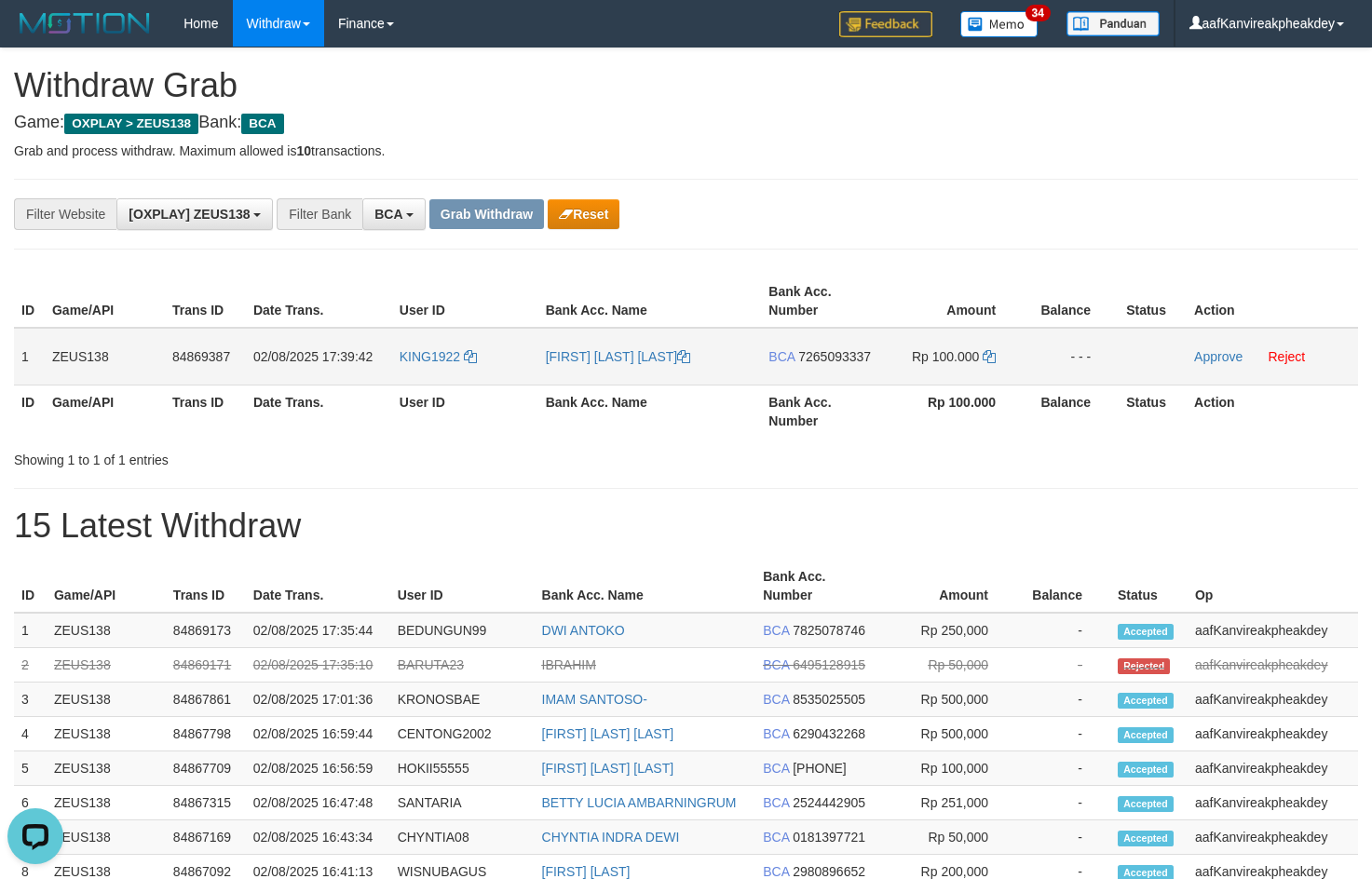 click on "KING1922" at bounding box center [465, 357] 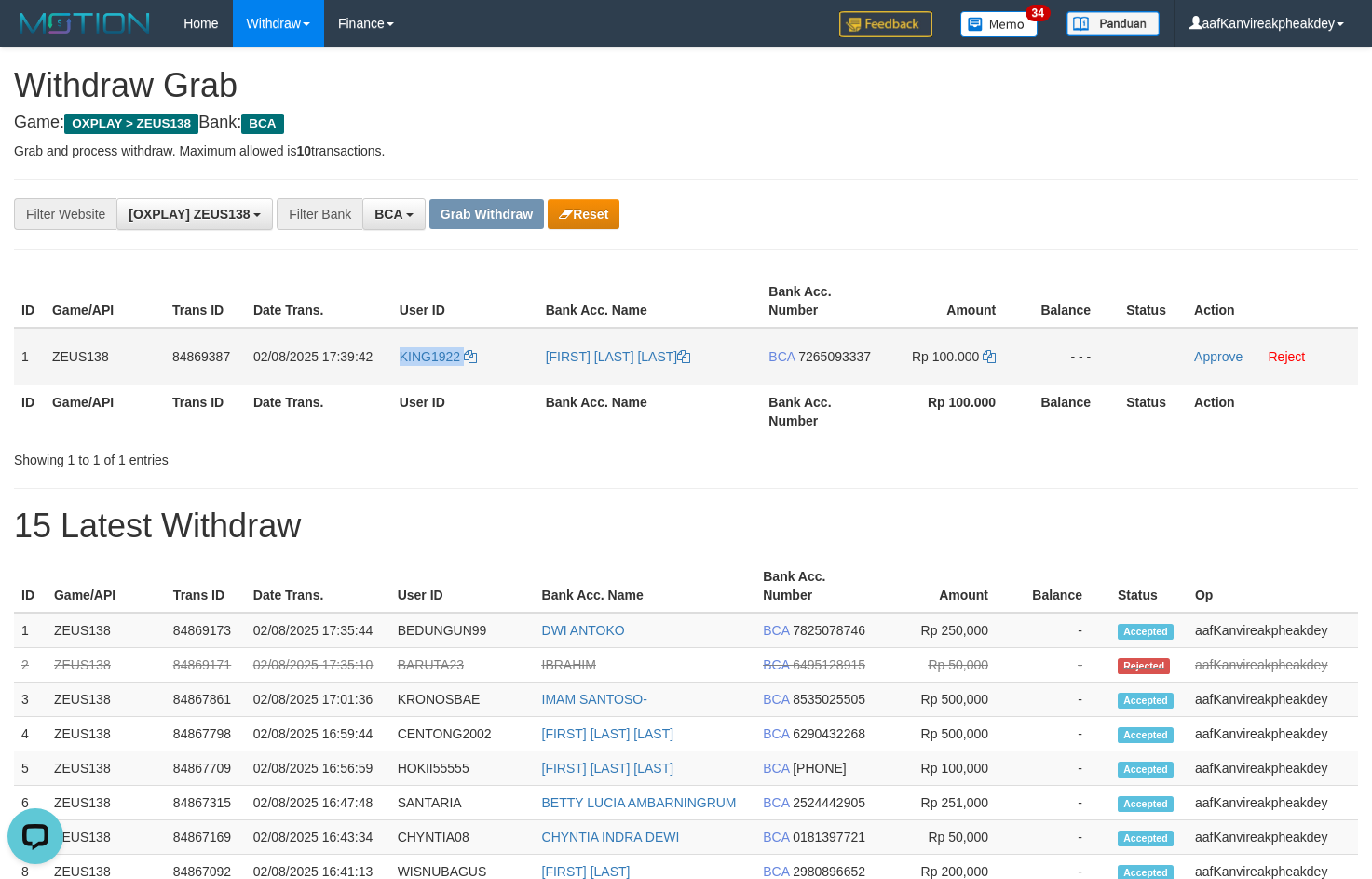 copy on "KING1922" 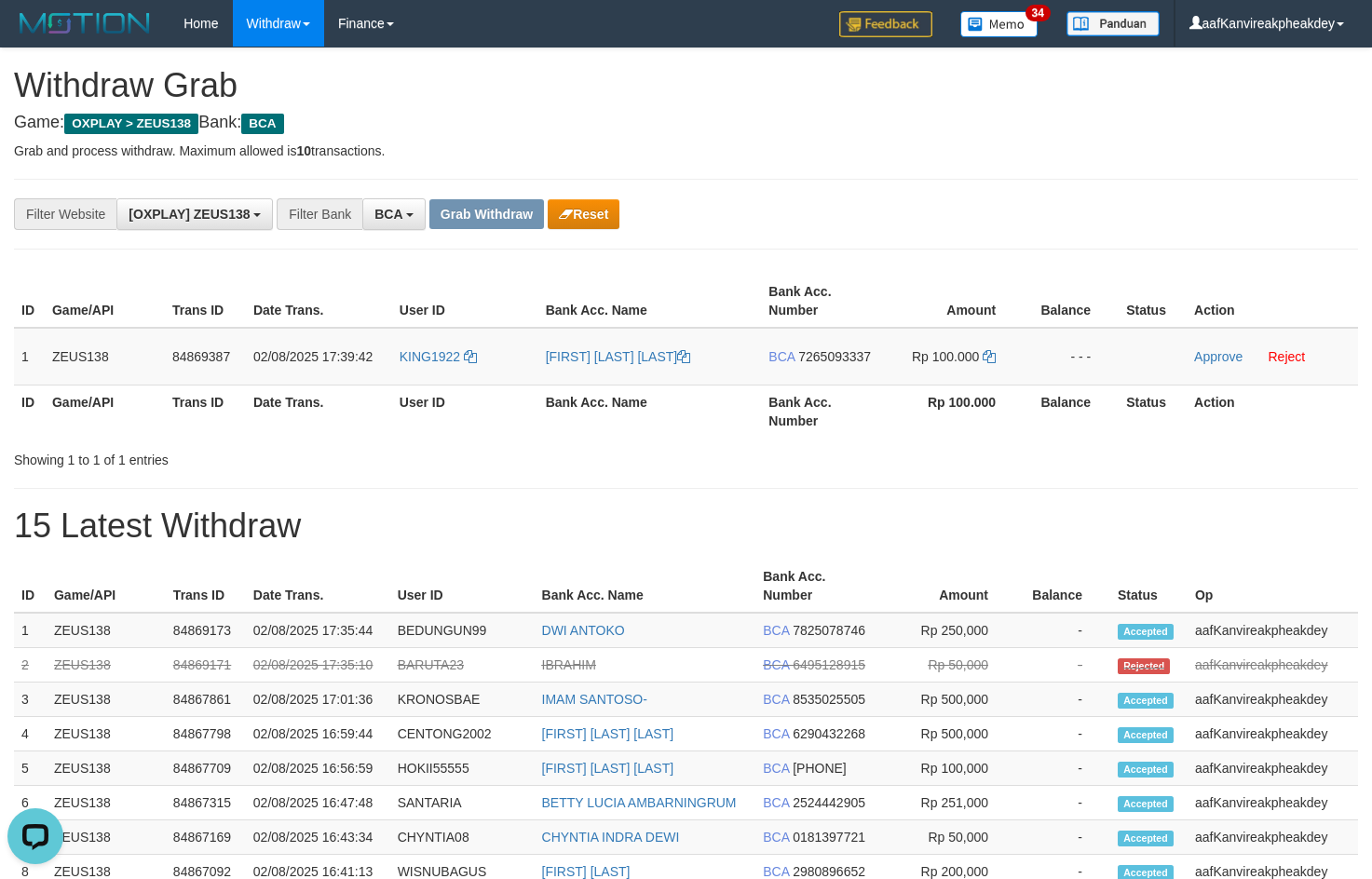 drag, startPoint x: 1005, startPoint y: 223, endPoint x: 1383, endPoint y: 415, distance: 423.967 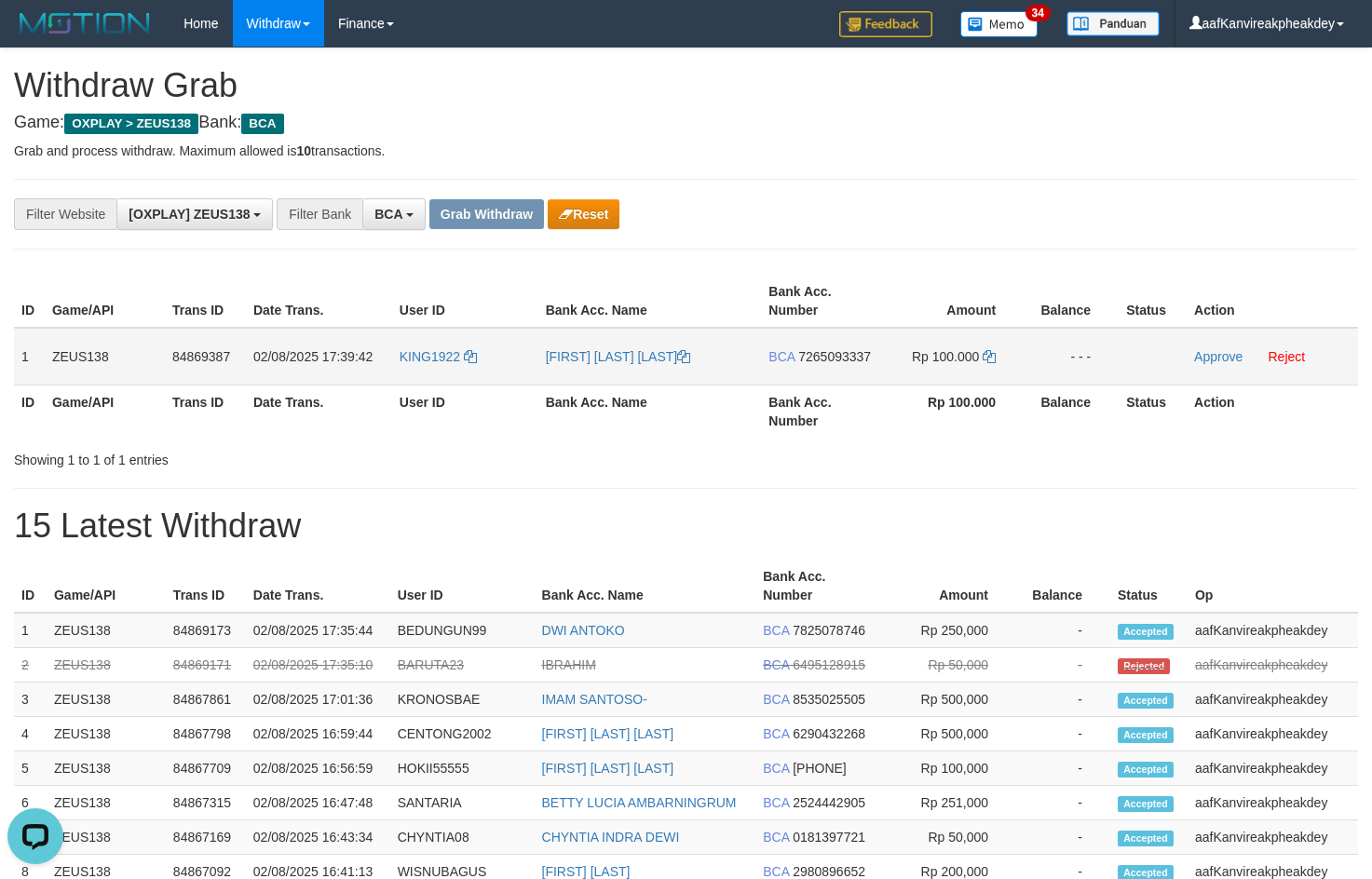 drag, startPoint x: 845, startPoint y: 355, endPoint x: 1087, endPoint y: 350, distance: 242.05165 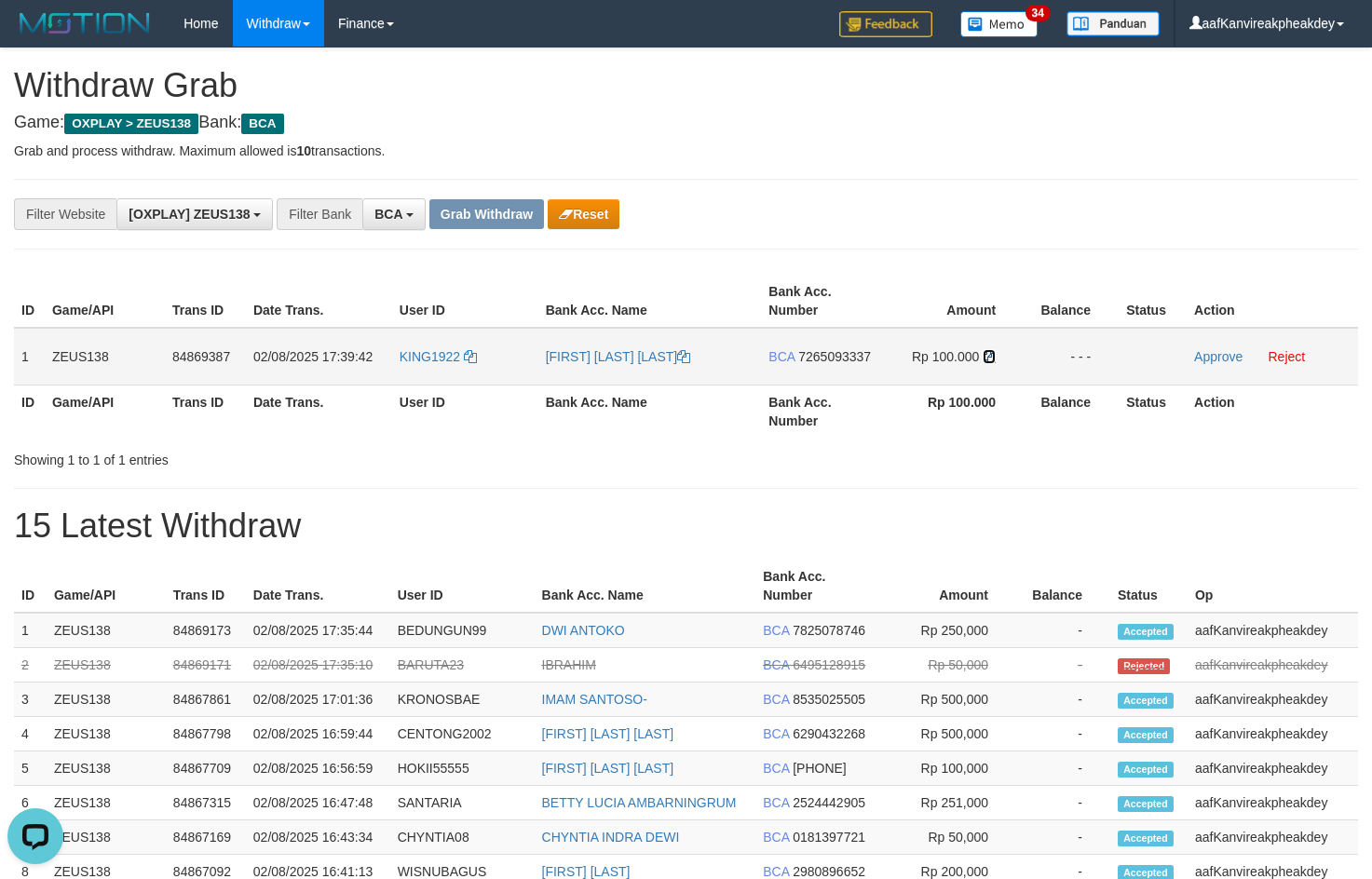 click at bounding box center (989, 357) 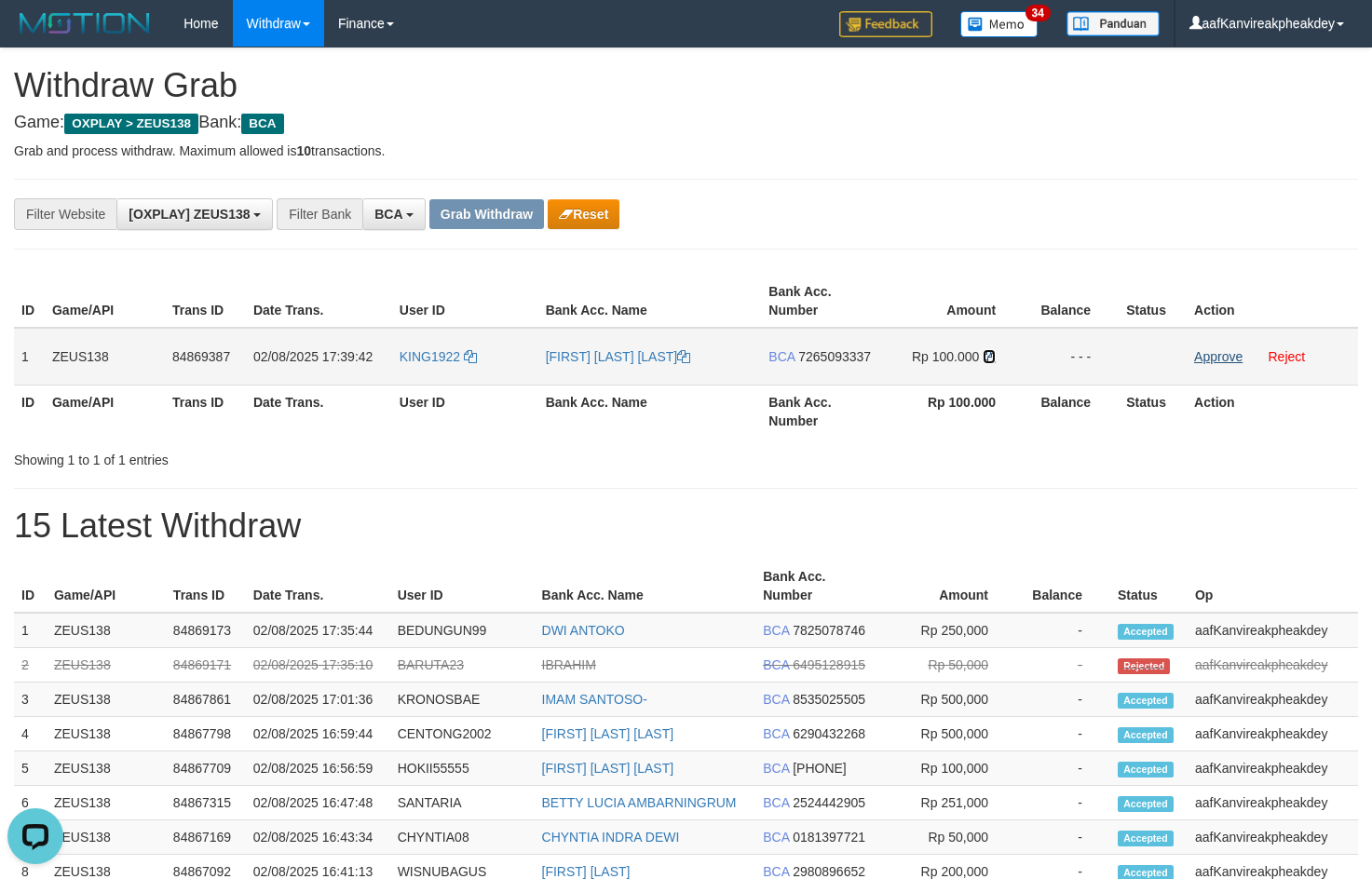 drag, startPoint x: 990, startPoint y: 355, endPoint x: 1226, endPoint y: 349, distance: 236.07626 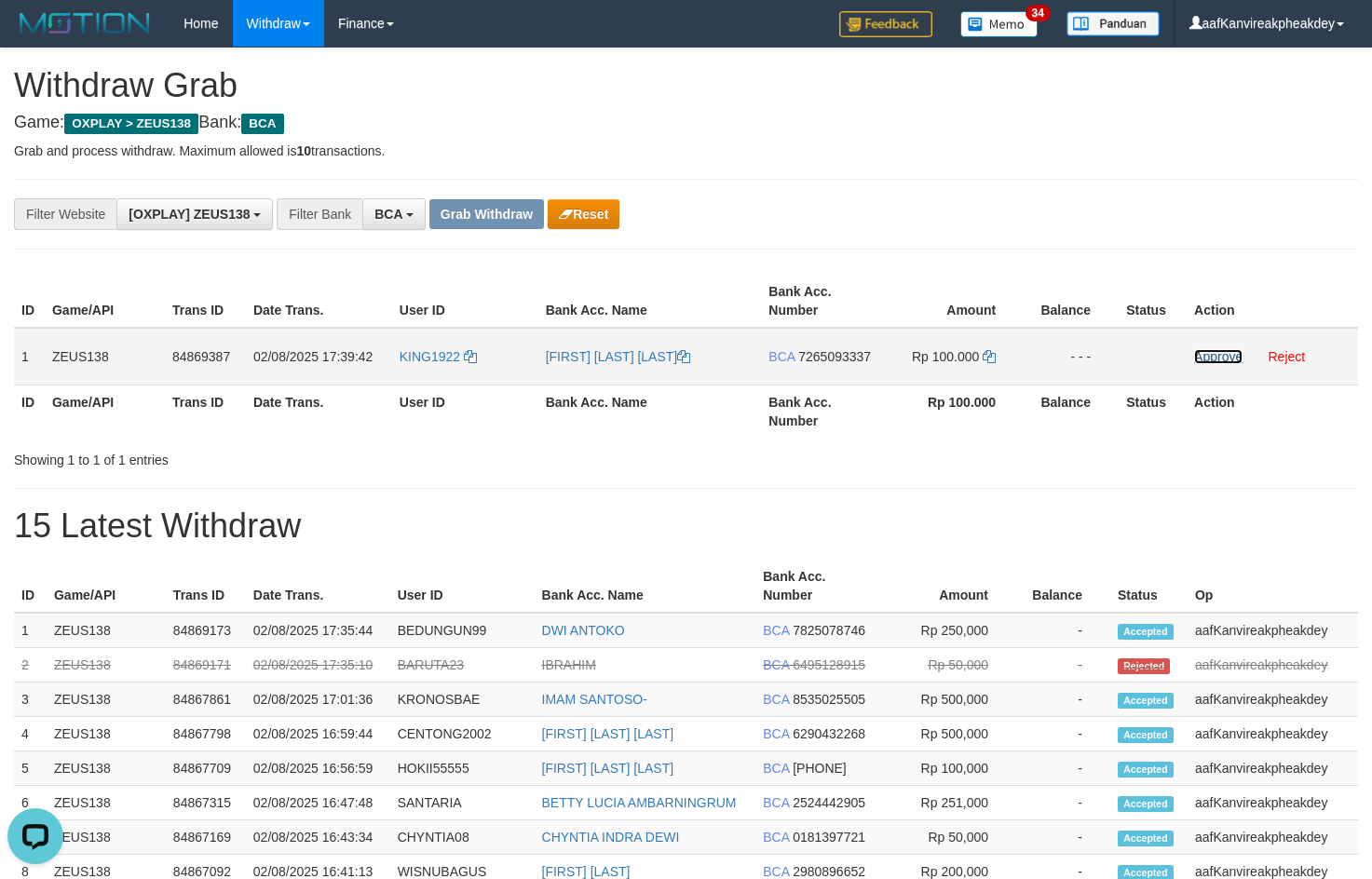 click on "Approve" at bounding box center [1218, 357] 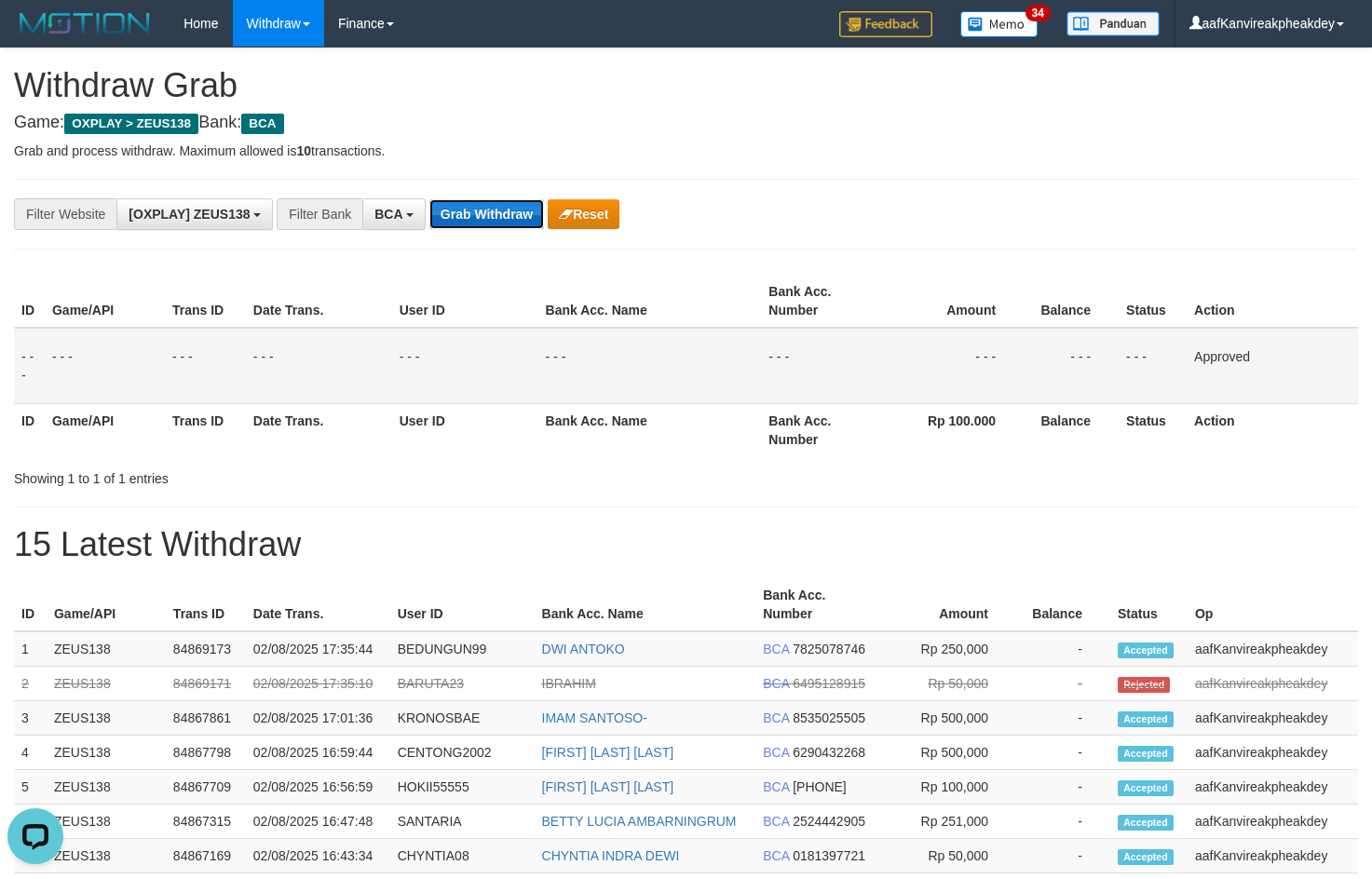click on "Grab Withdraw" at bounding box center [486, 214] 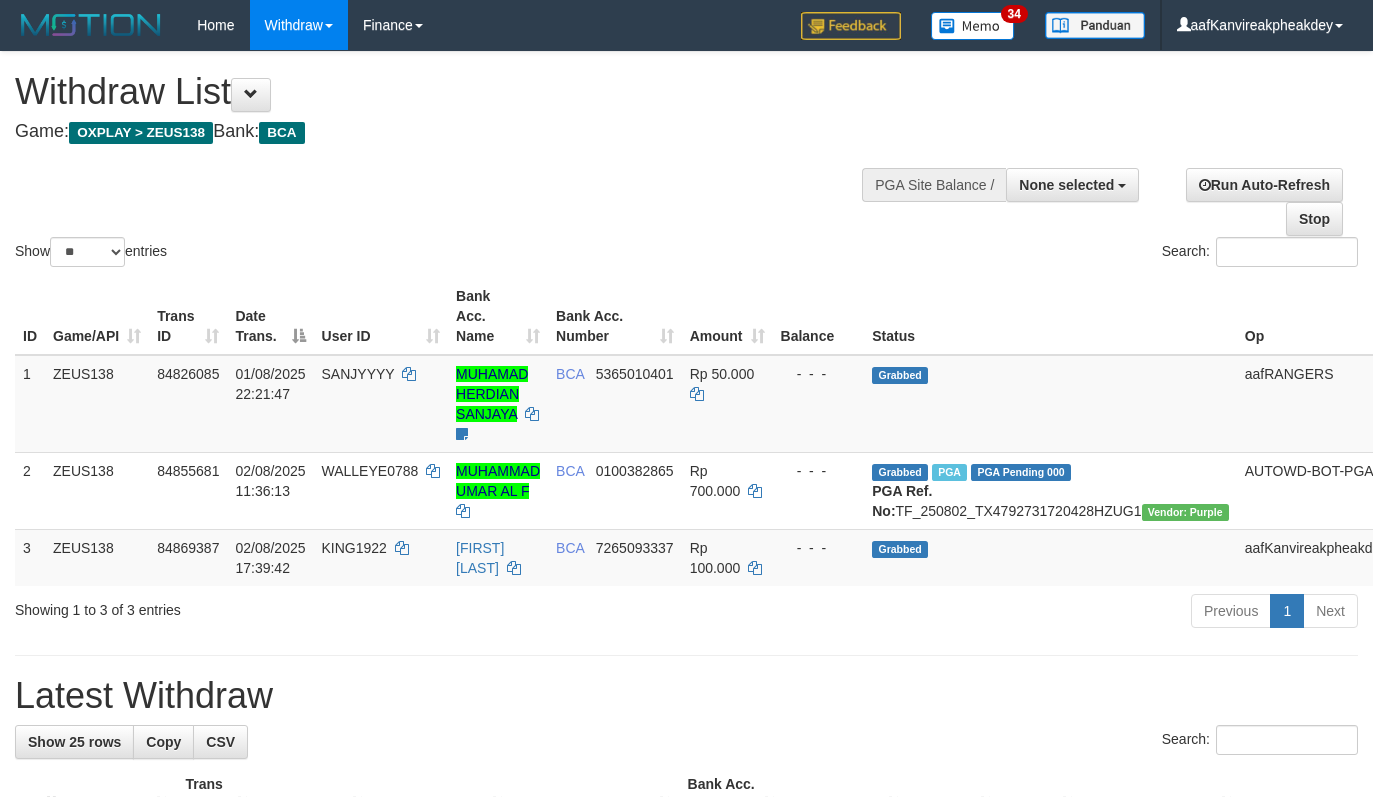 select 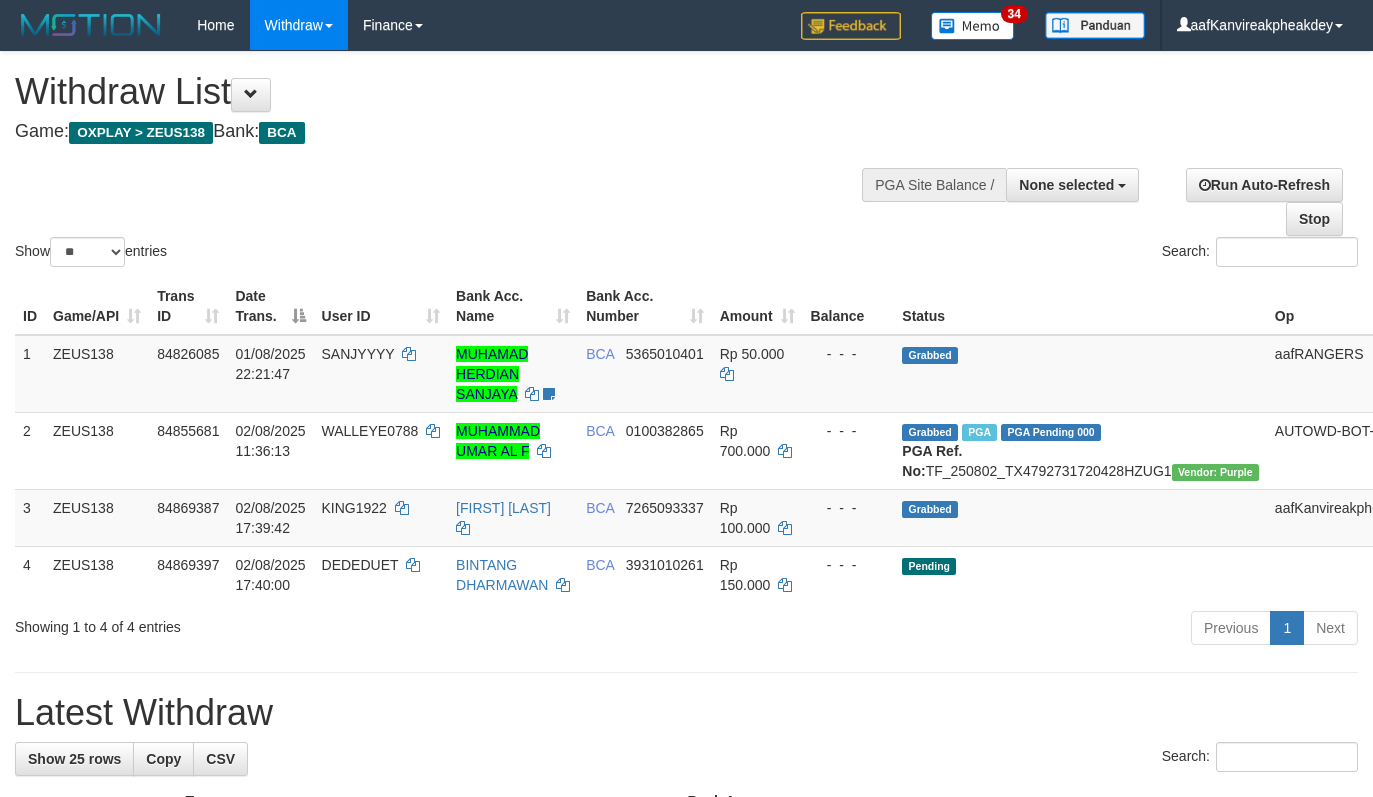 select 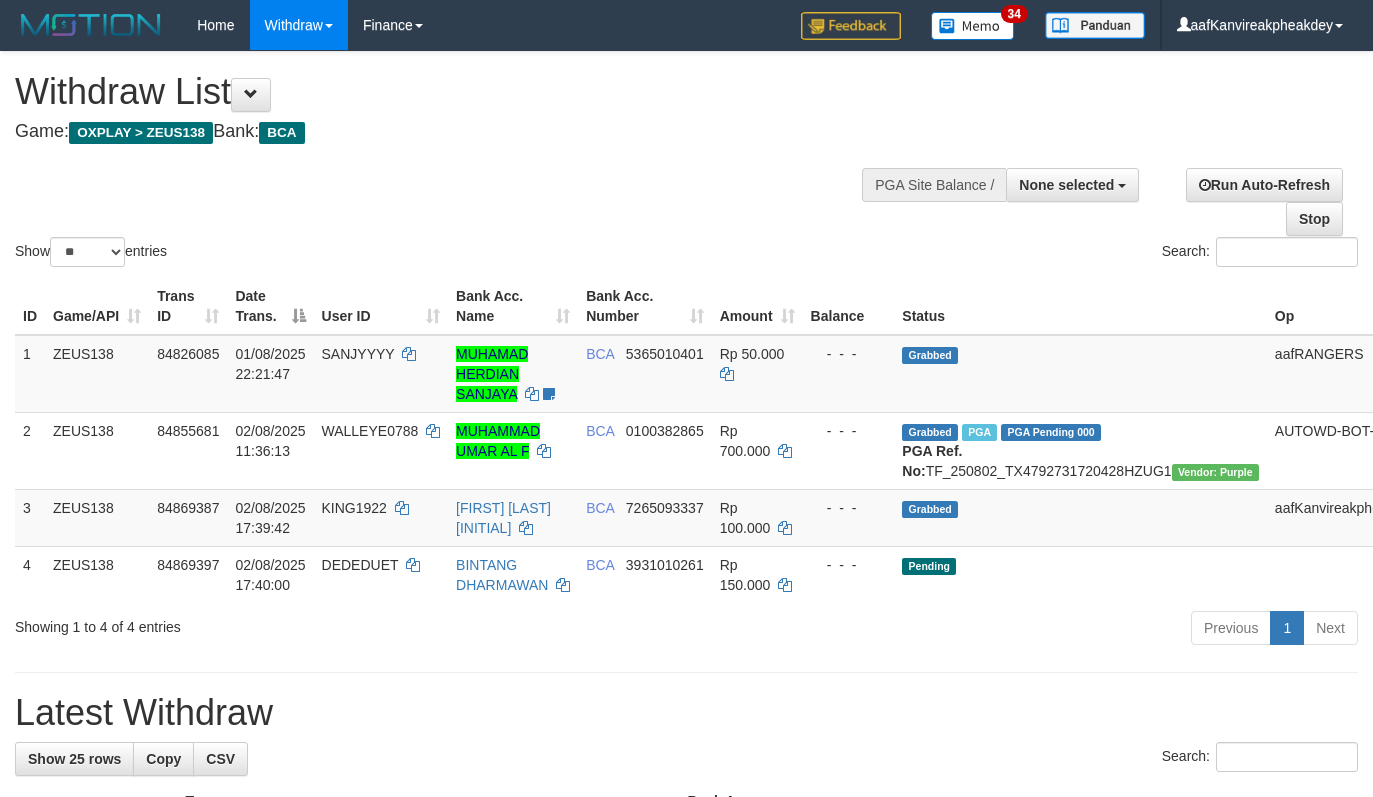 select 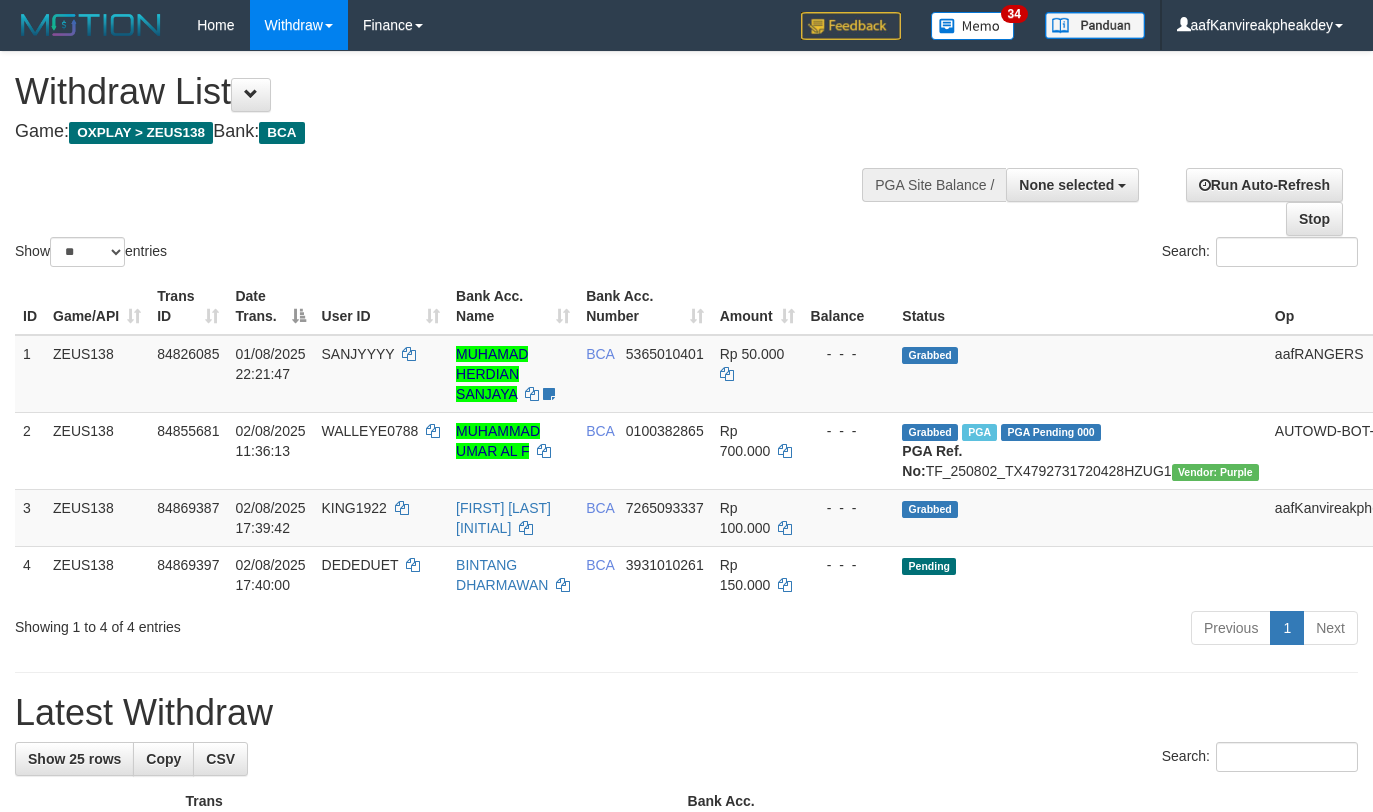 select 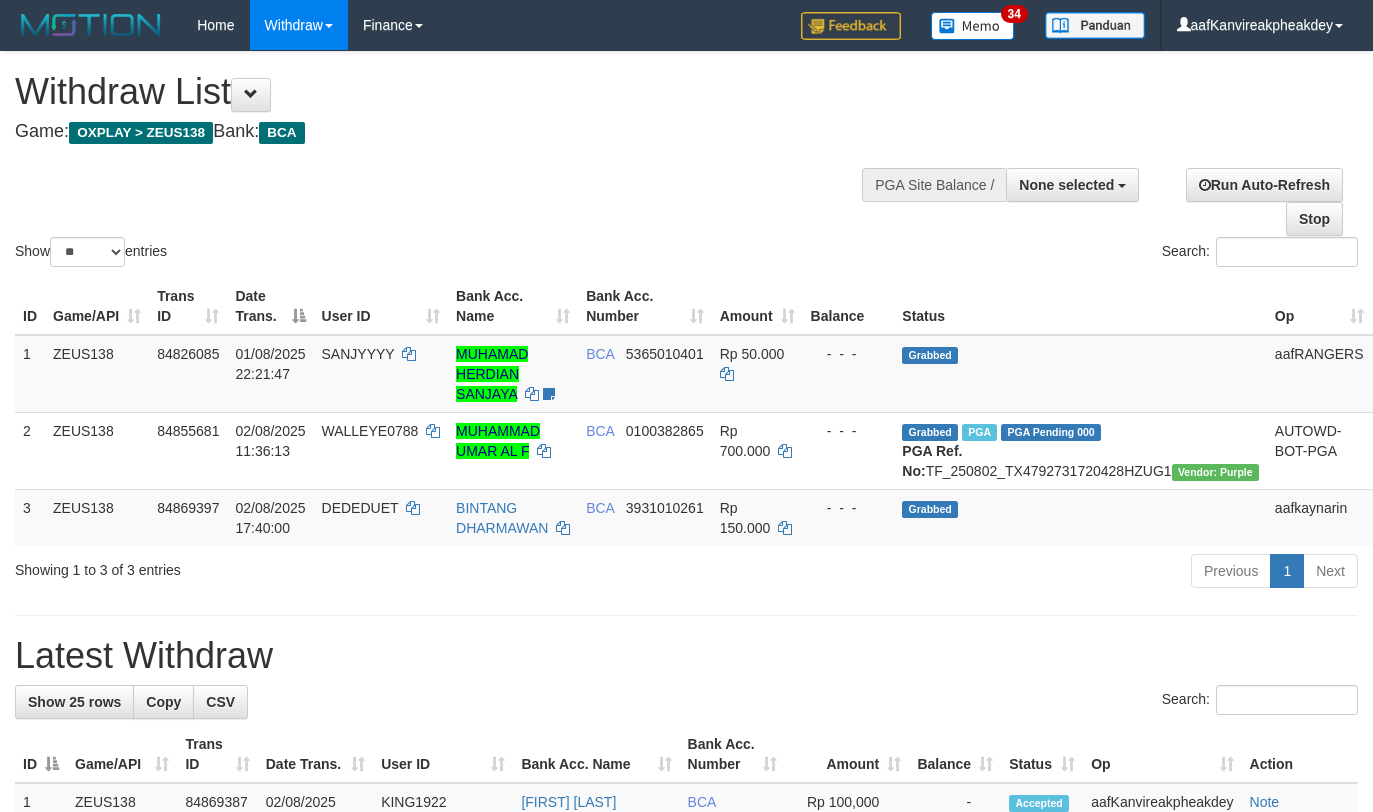 select 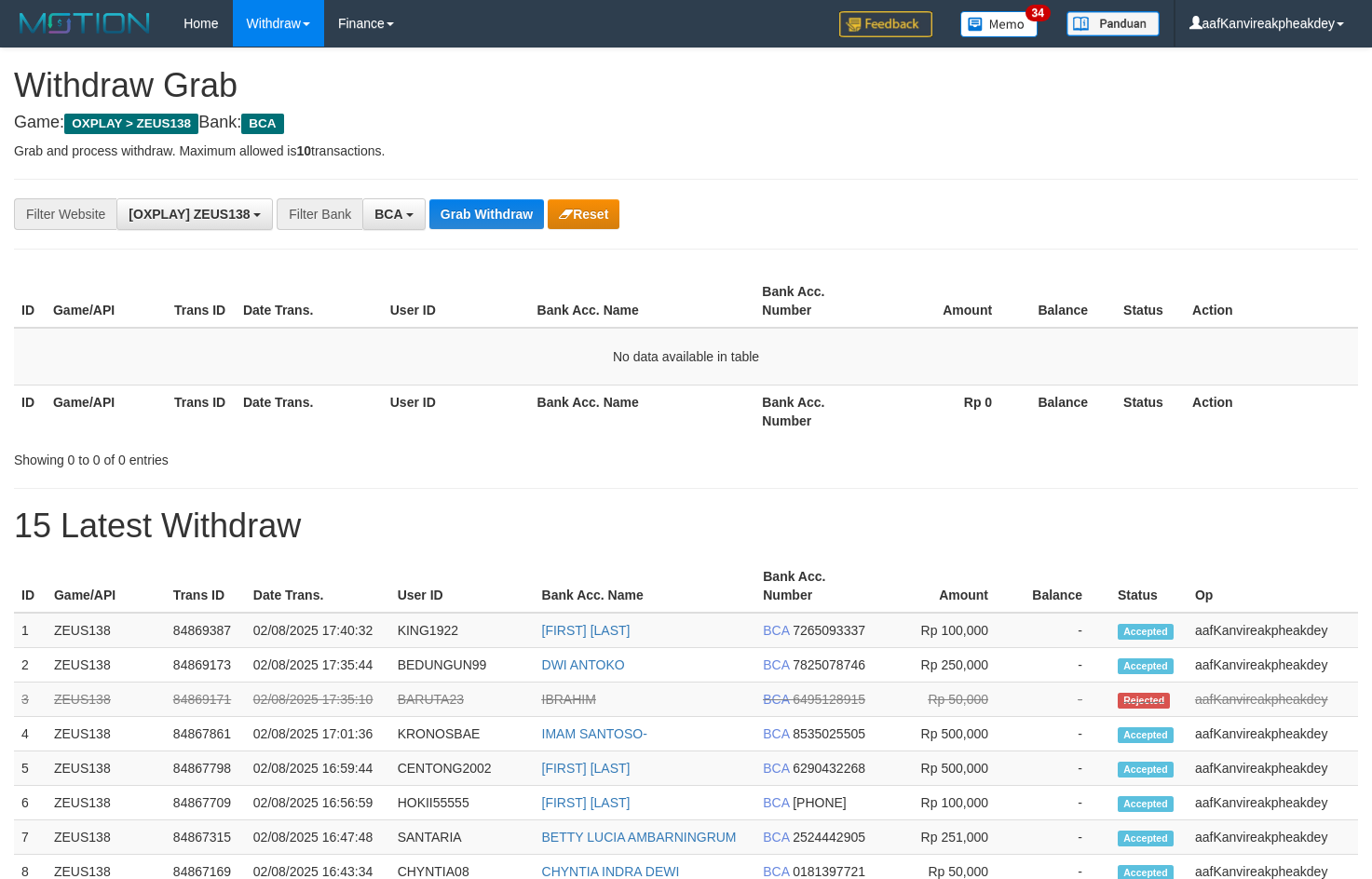 scroll, scrollTop: 0, scrollLeft: 0, axis: both 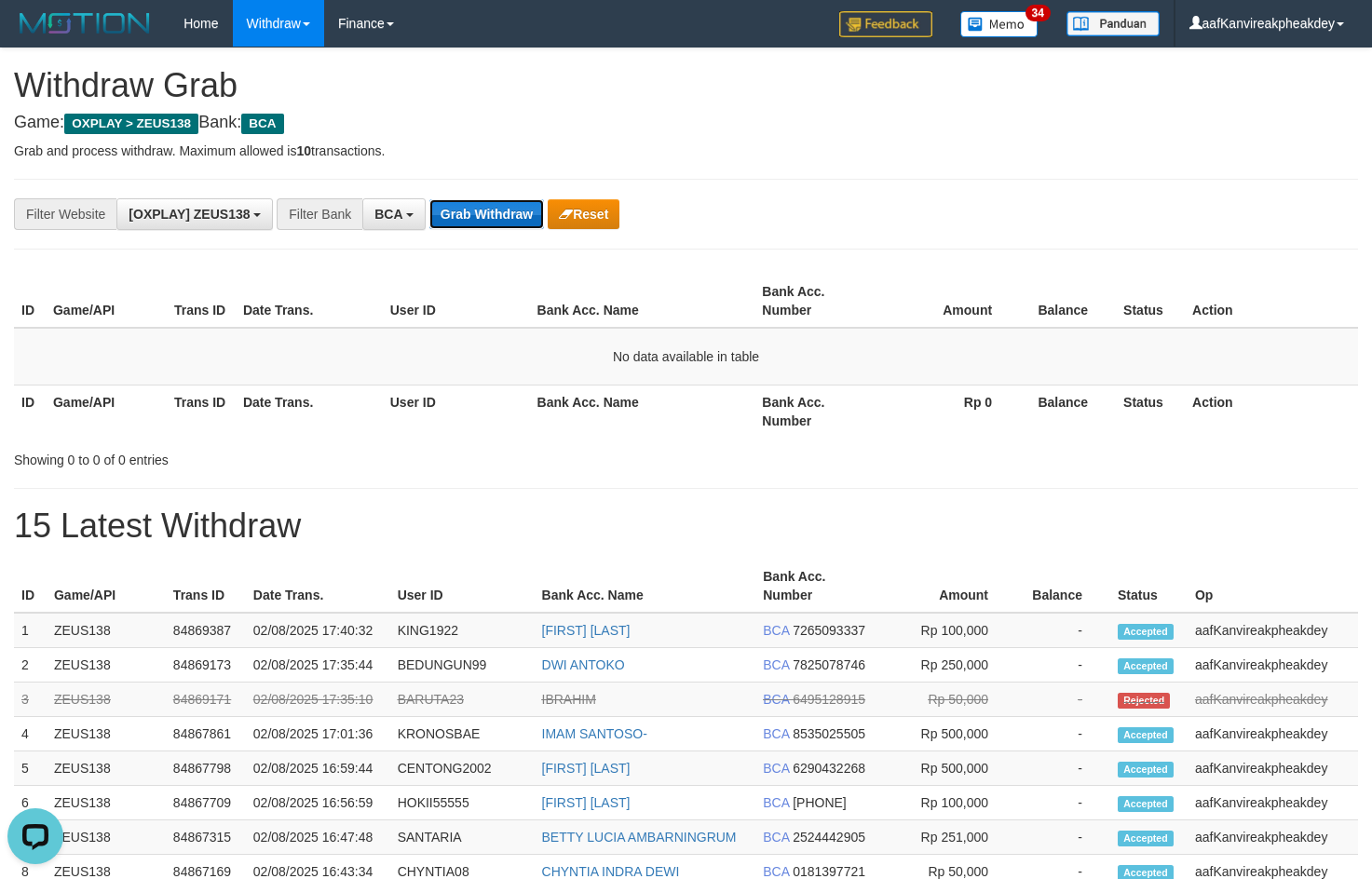 click on "Grab Withdraw" at bounding box center (486, 214) 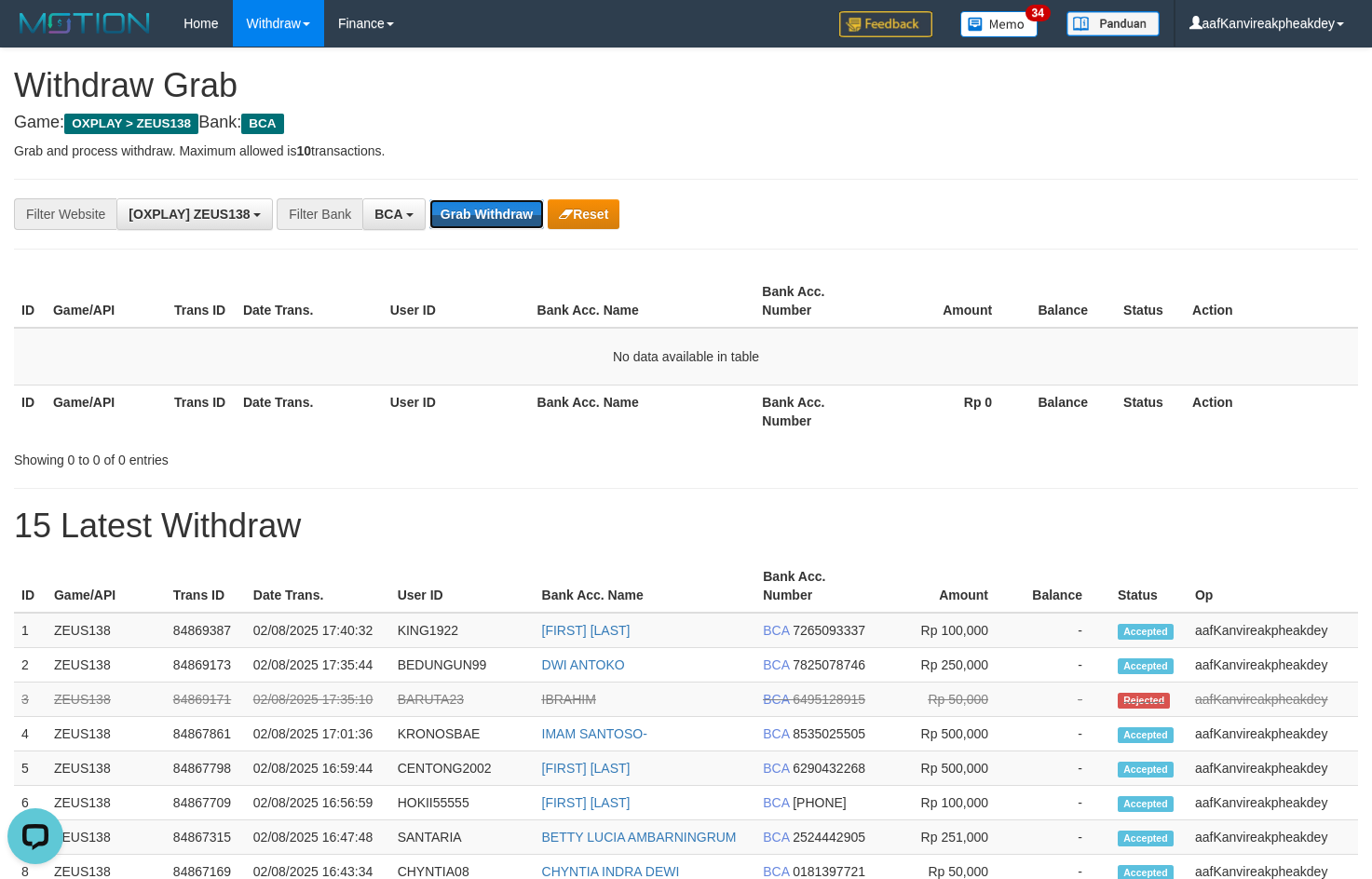 drag, startPoint x: 510, startPoint y: 222, endPoint x: 512, endPoint y: 234, distance: 12.165525 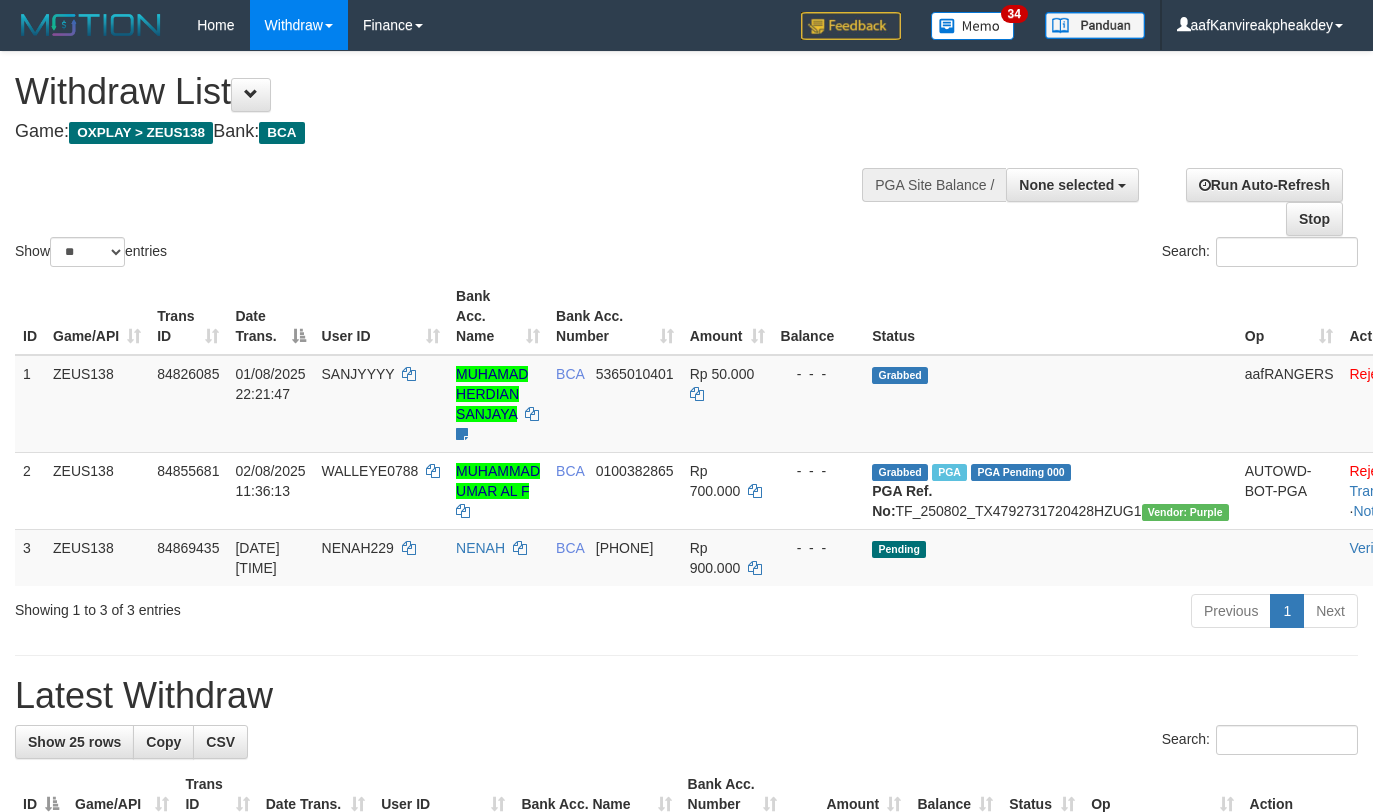 select 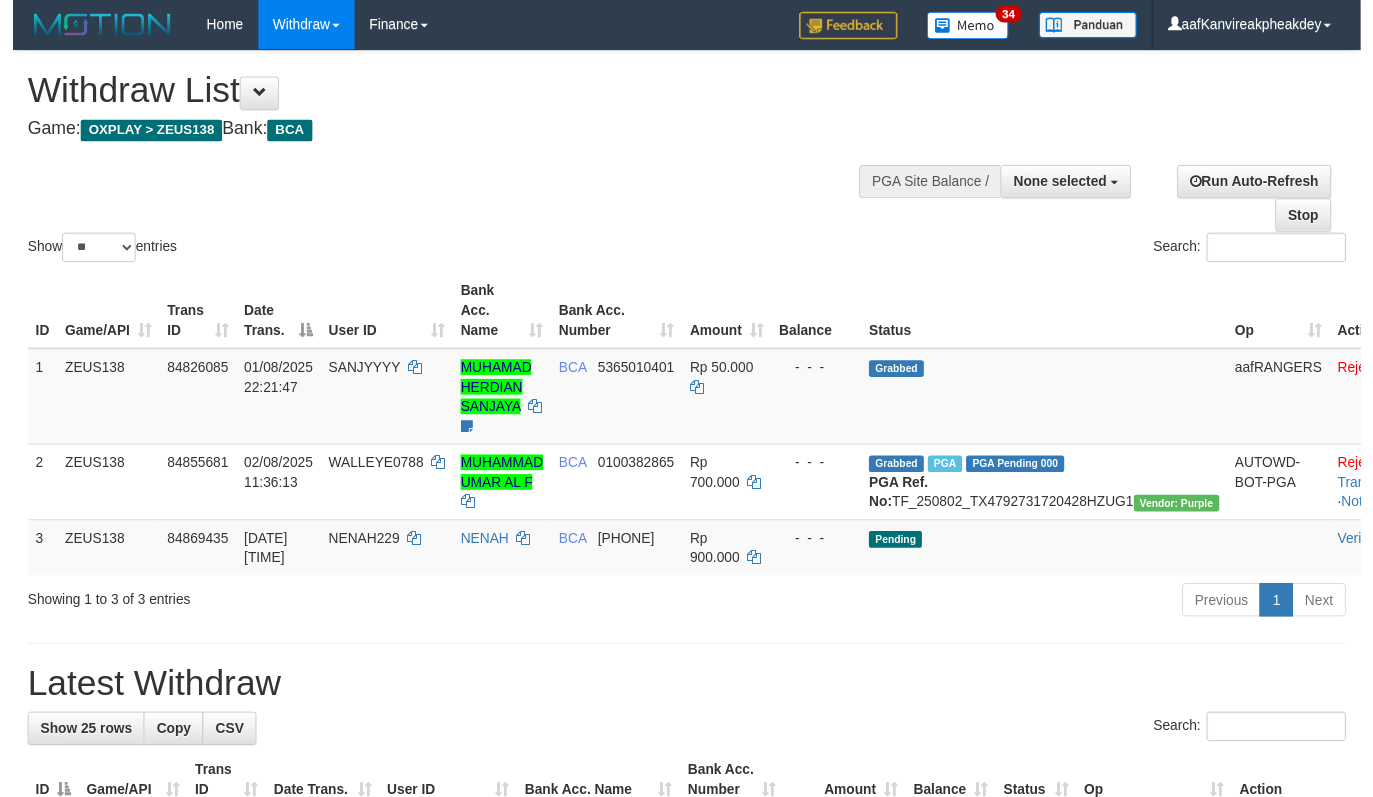 scroll, scrollTop: 0, scrollLeft: 0, axis: both 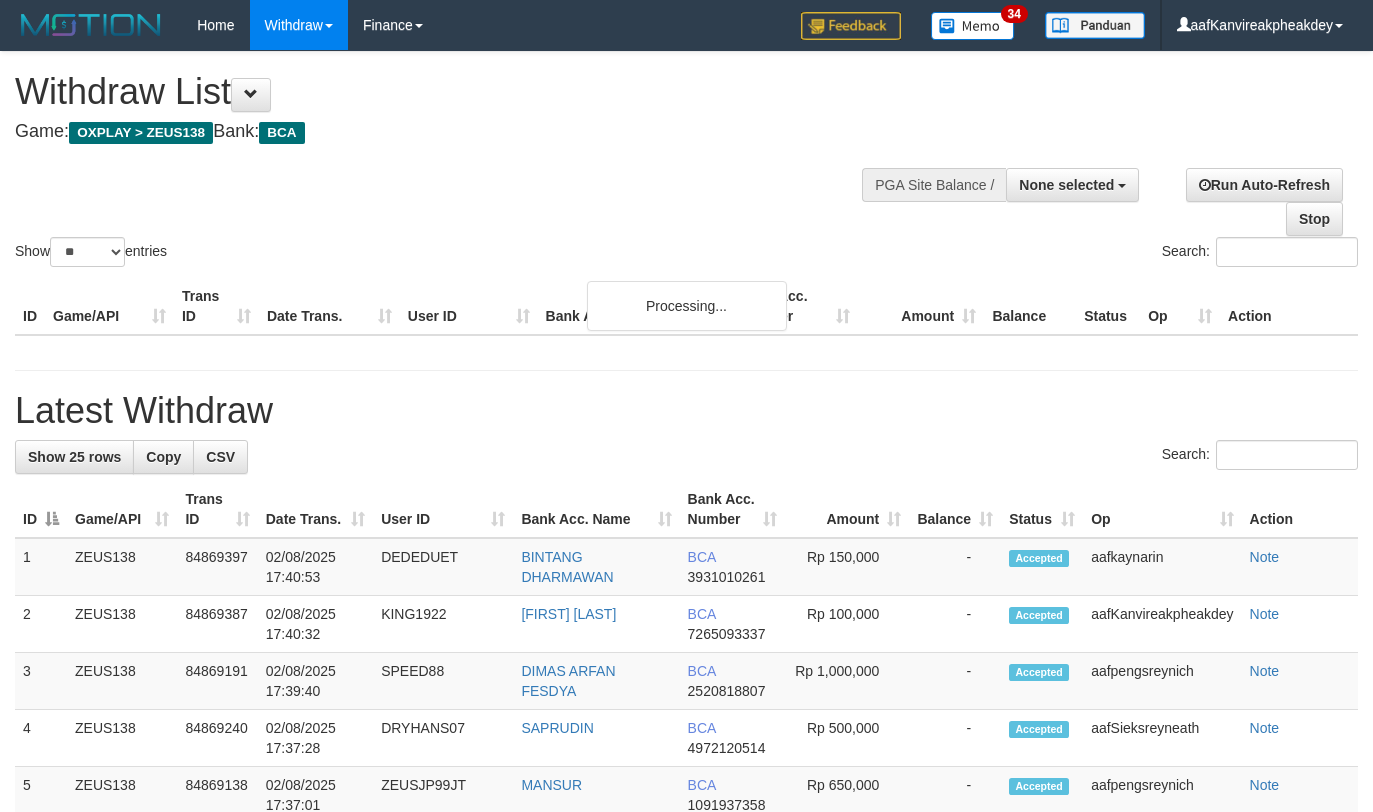 select 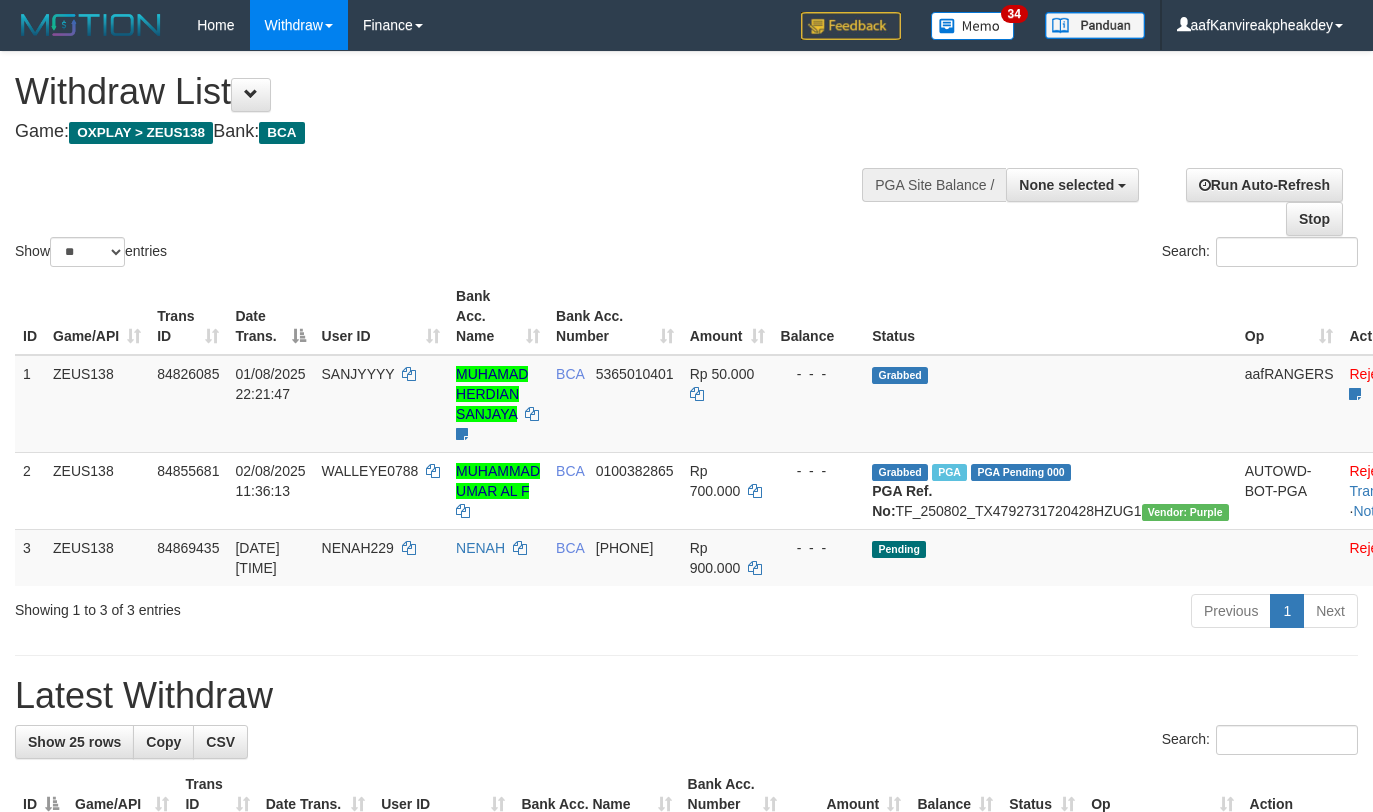 select 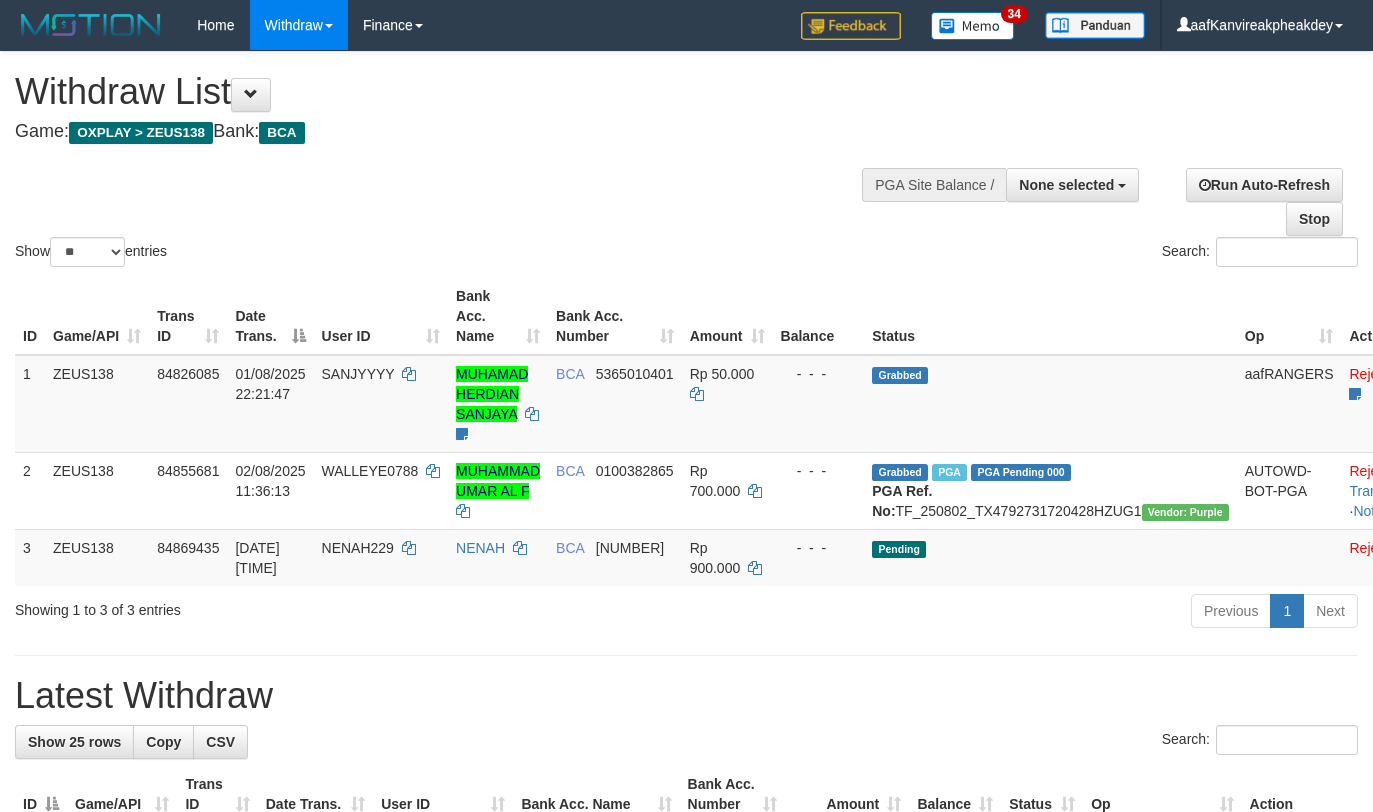 select 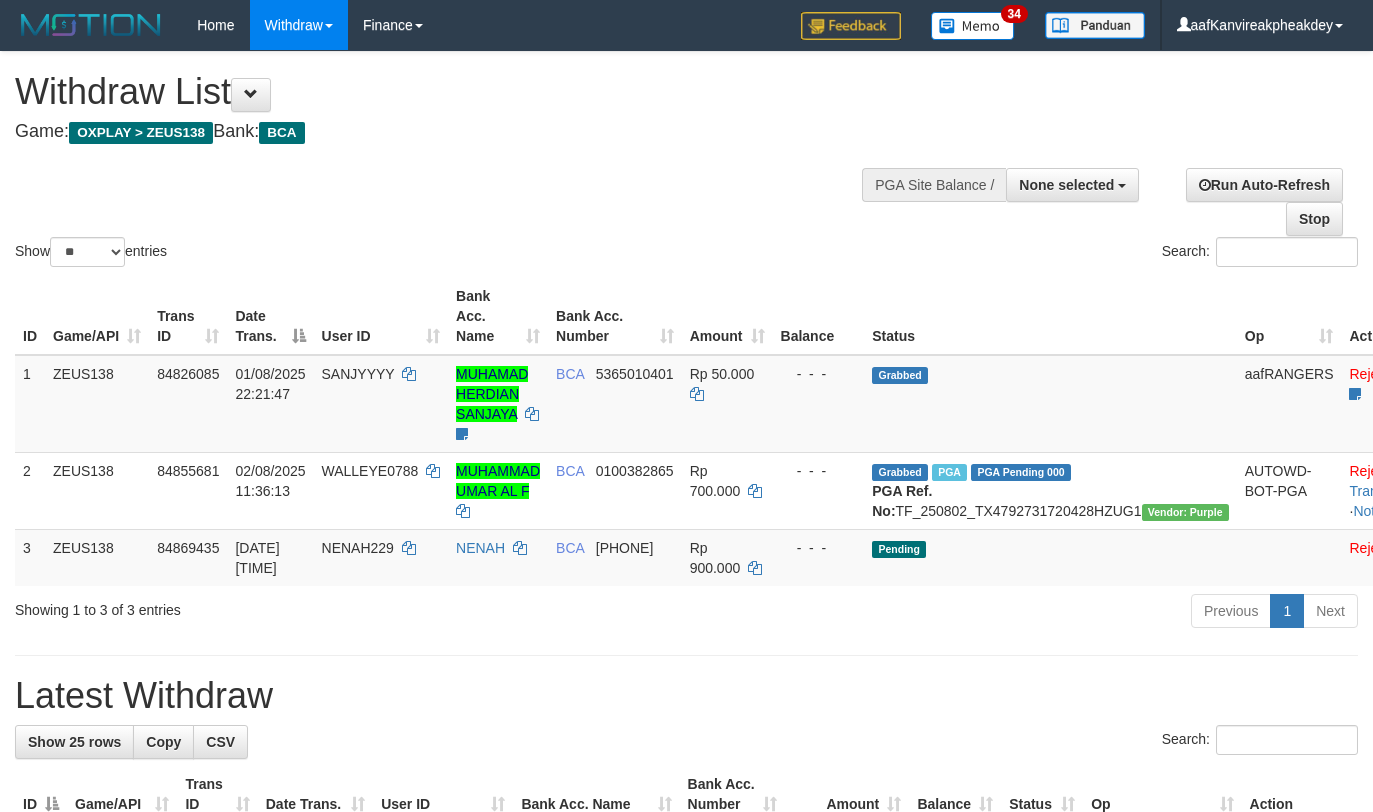 select 